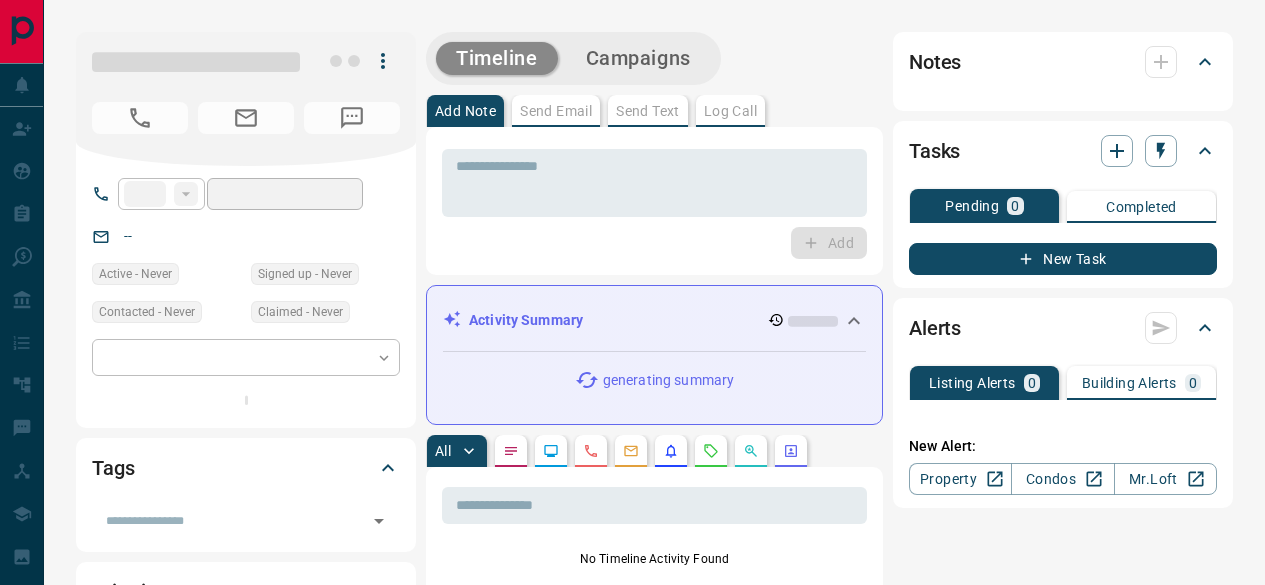 scroll, scrollTop: 0, scrollLeft: 0, axis: both 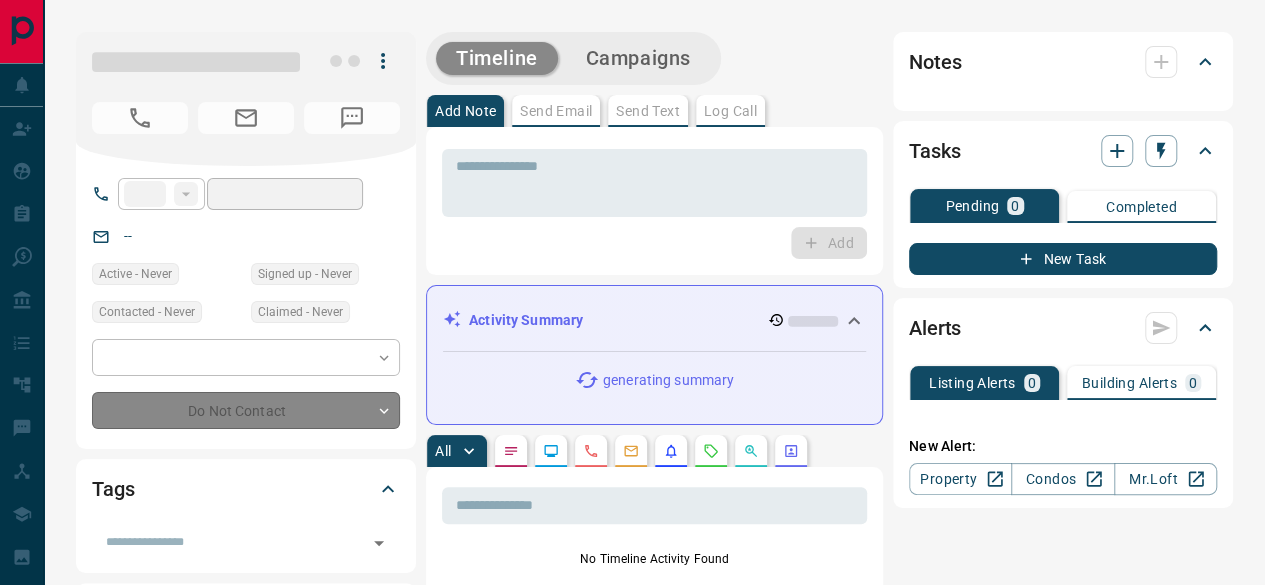 type on "**" 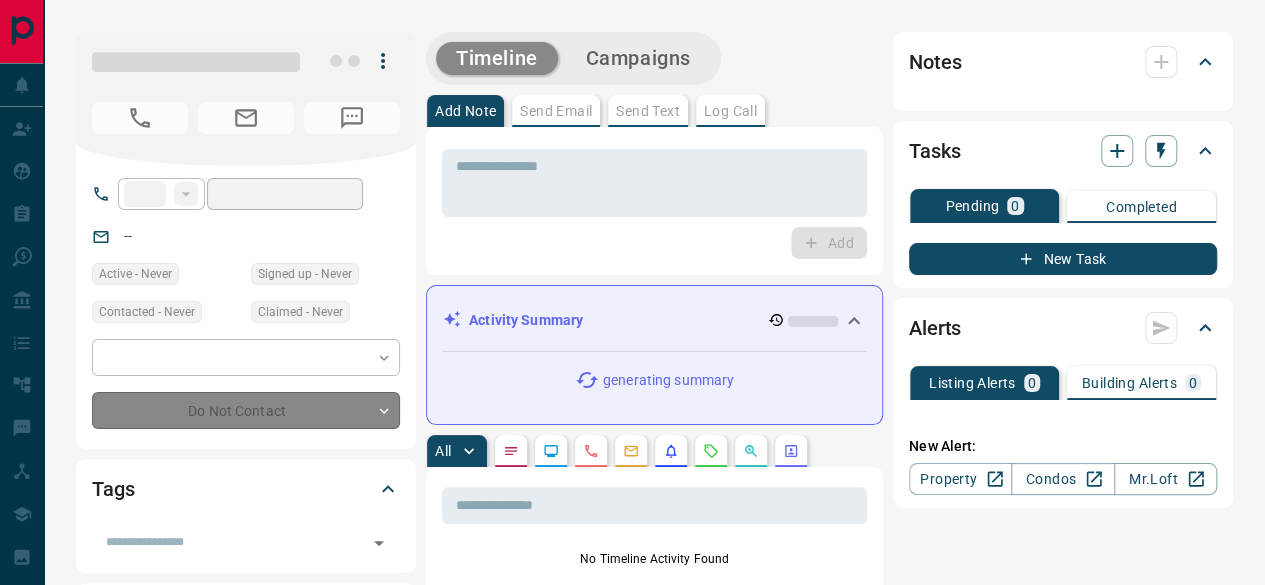 type on "**********" 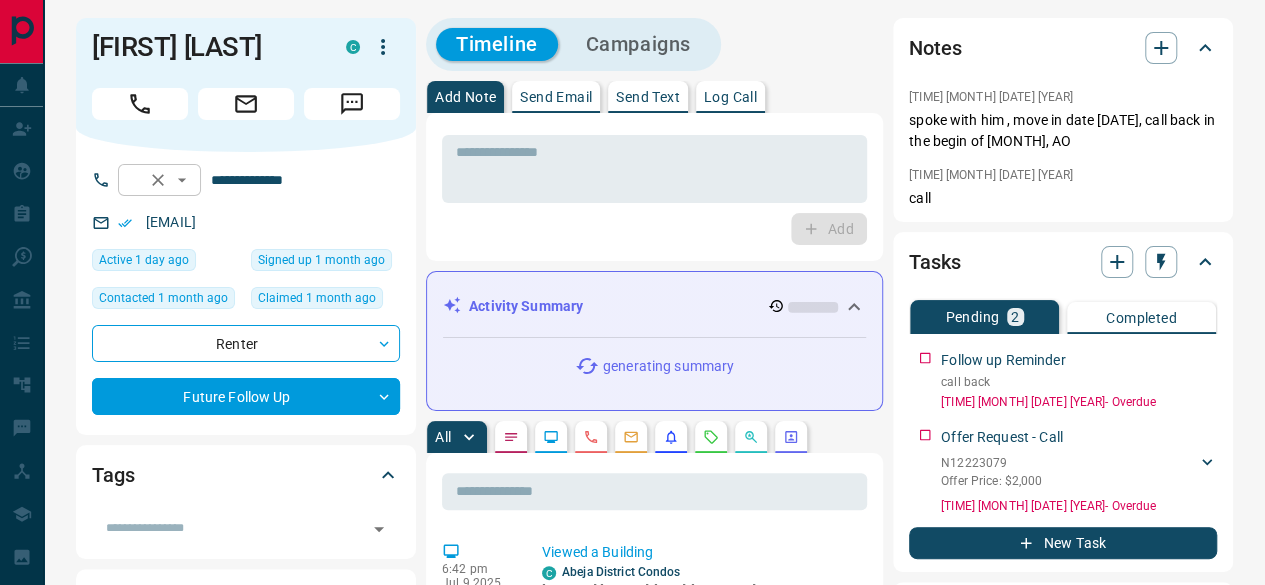 scroll, scrollTop: 0, scrollLeft: 0, axis: both 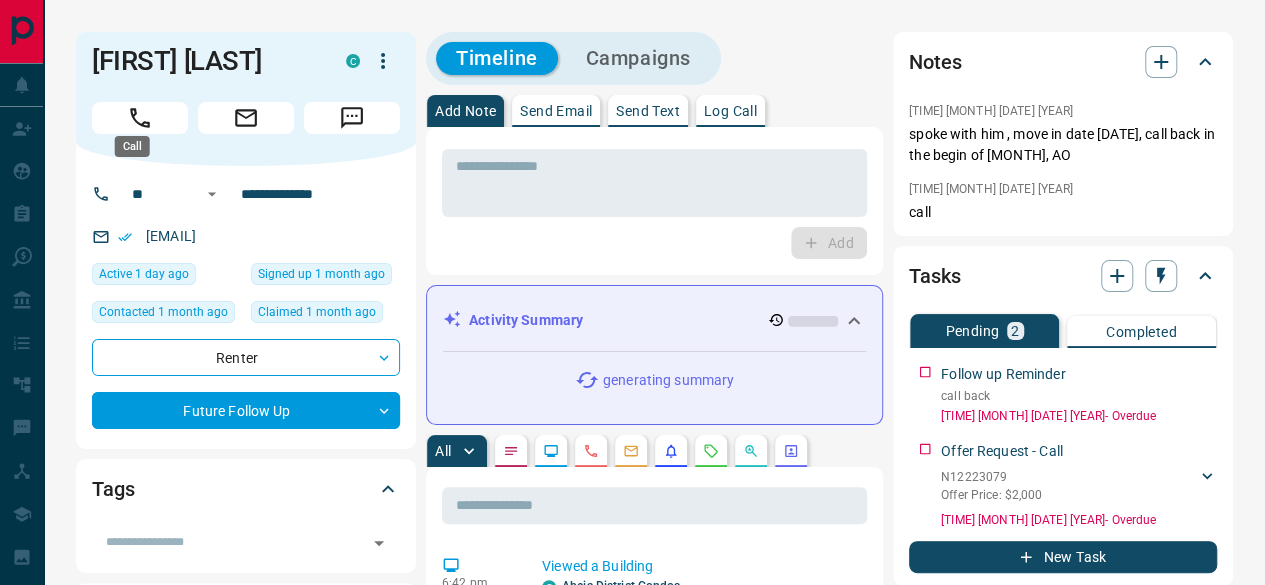 click at bounding box center [140, 118] 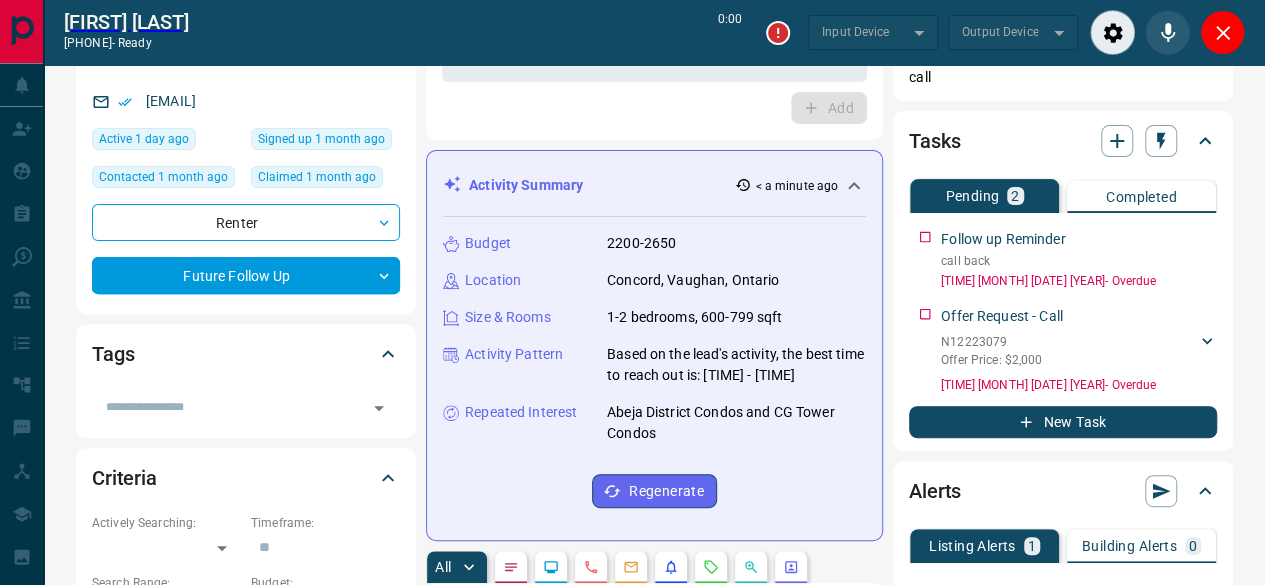 type on "*******" 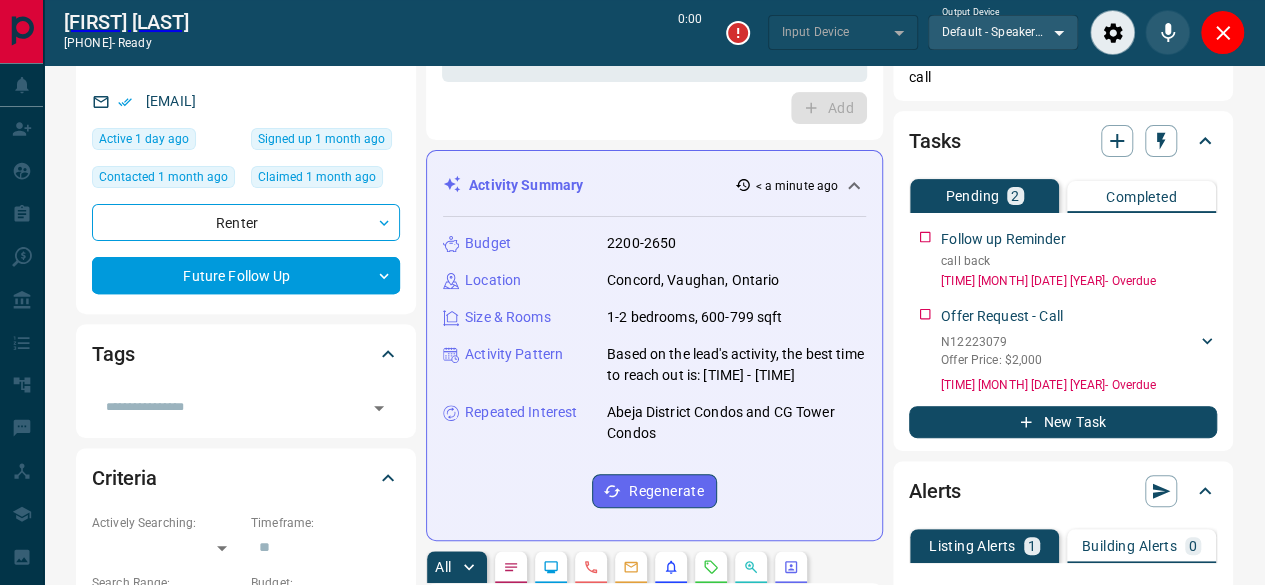 type on "*******" 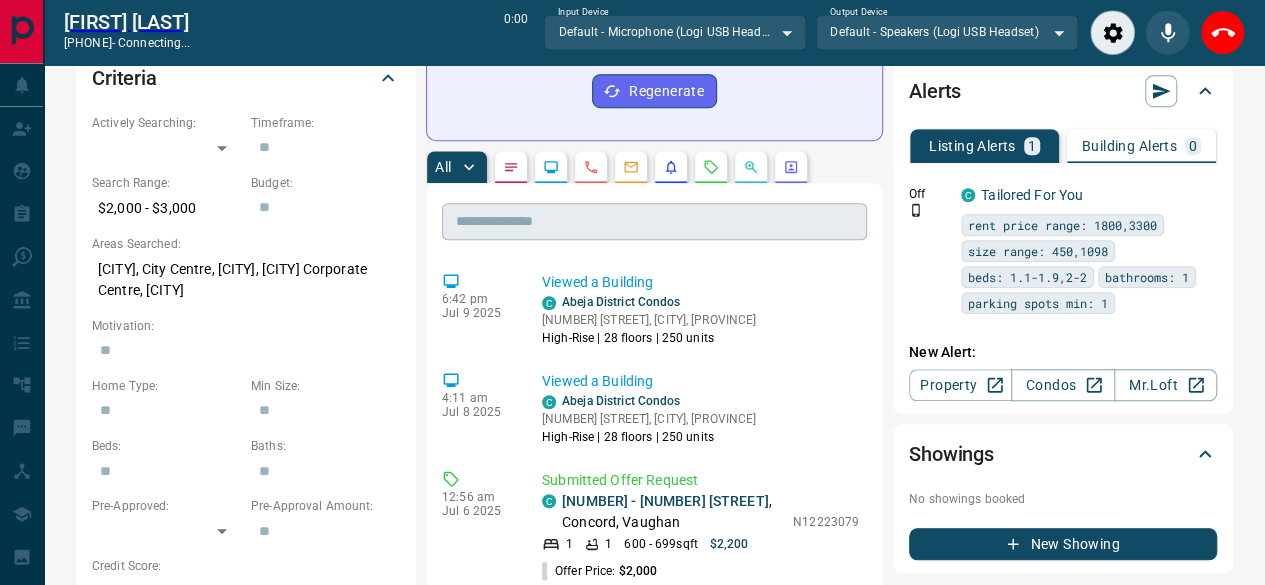 scroll, scrollTop: 1000, scrollLeft: 0, axis: vertical 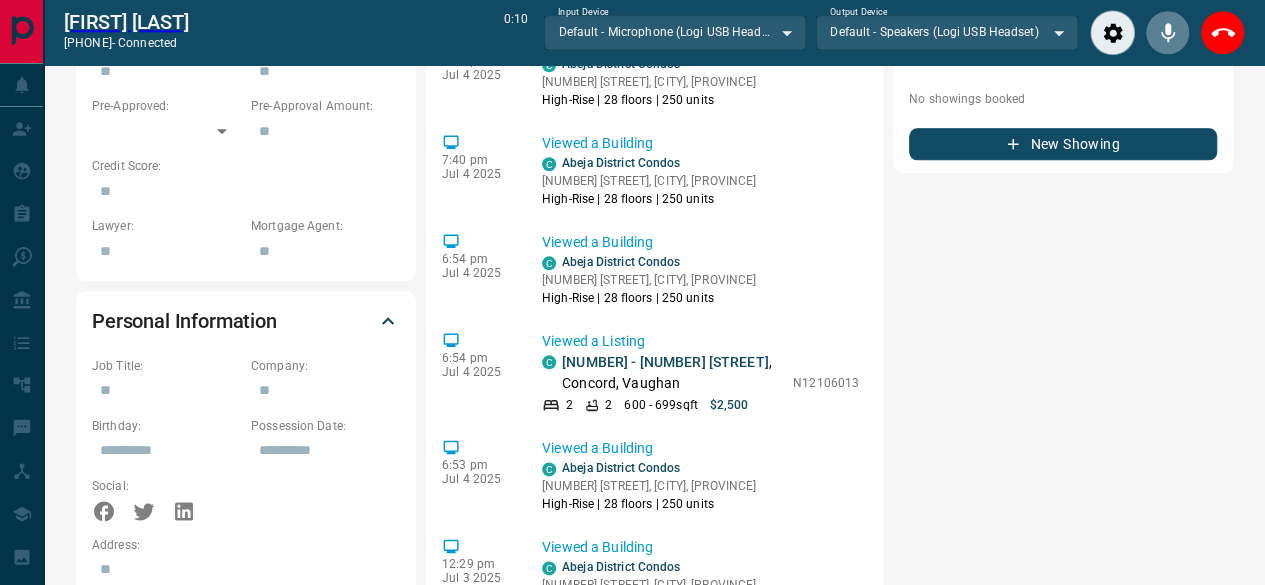 click at bounding box center (1167, 32) 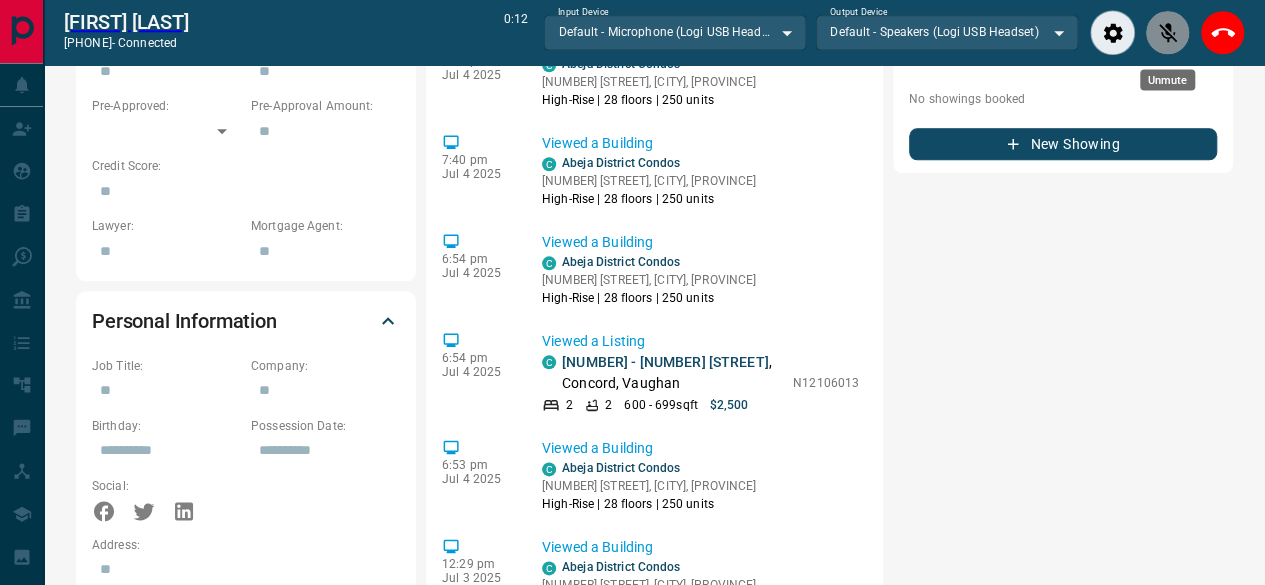 click at bounding box center (1167, 32) 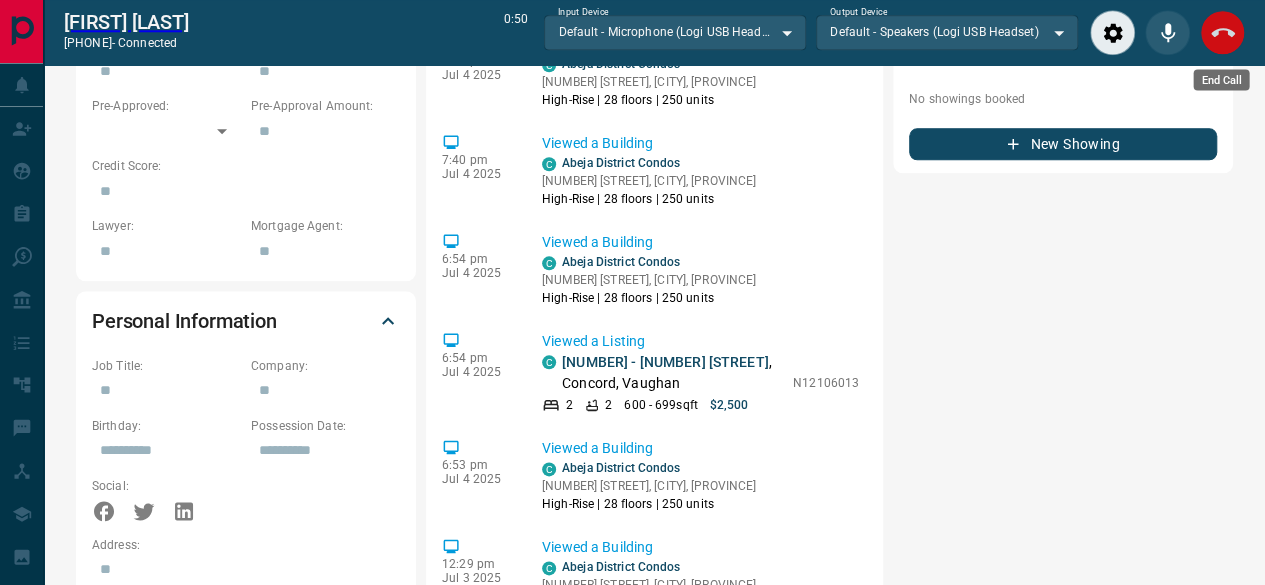 click 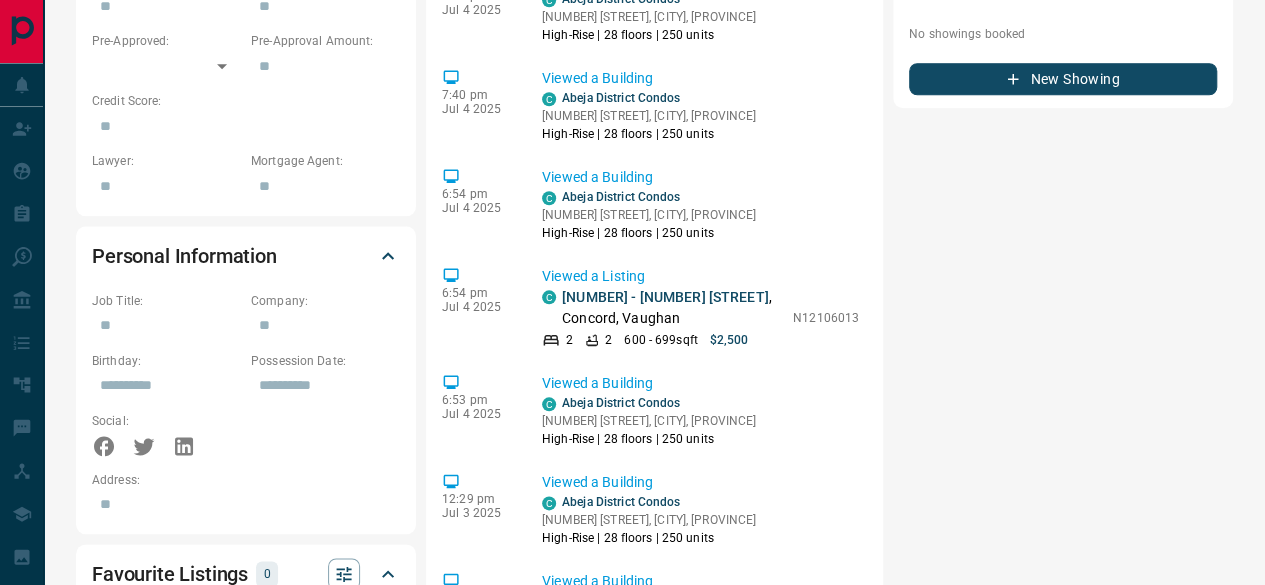 scroll, scrollTop: 934, scrollLeft: 0, axis: vertical 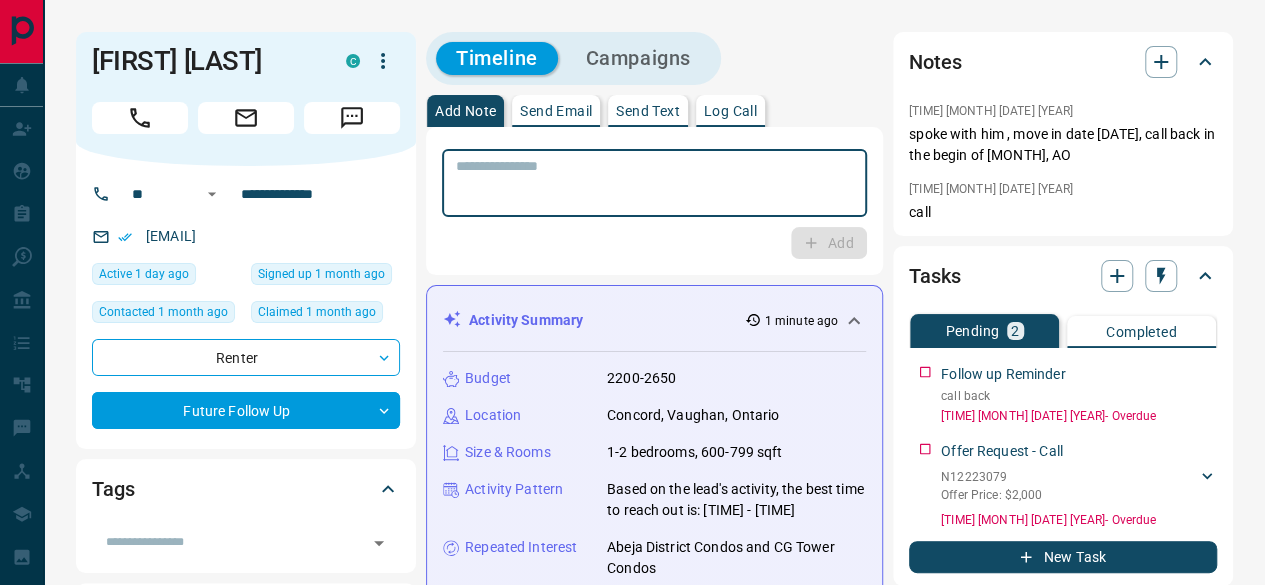 click at bounding box center (654, 183) 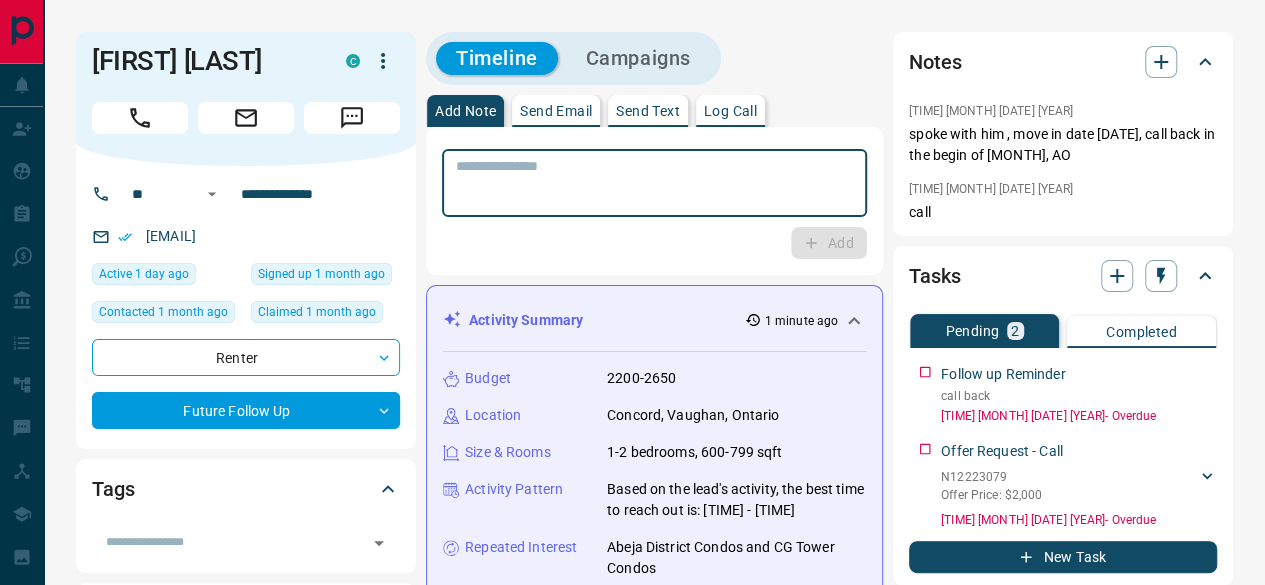 scroll, scrollTop: 195, scrollLeft: 0, axis: vertical 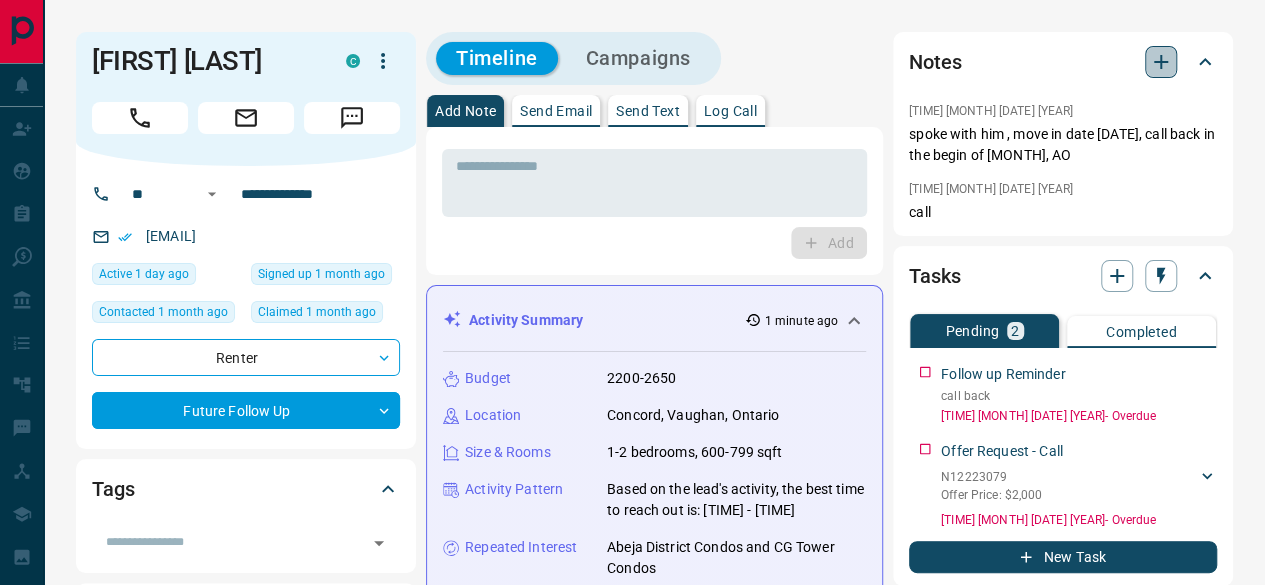 click at bounding box center [1161, 62] 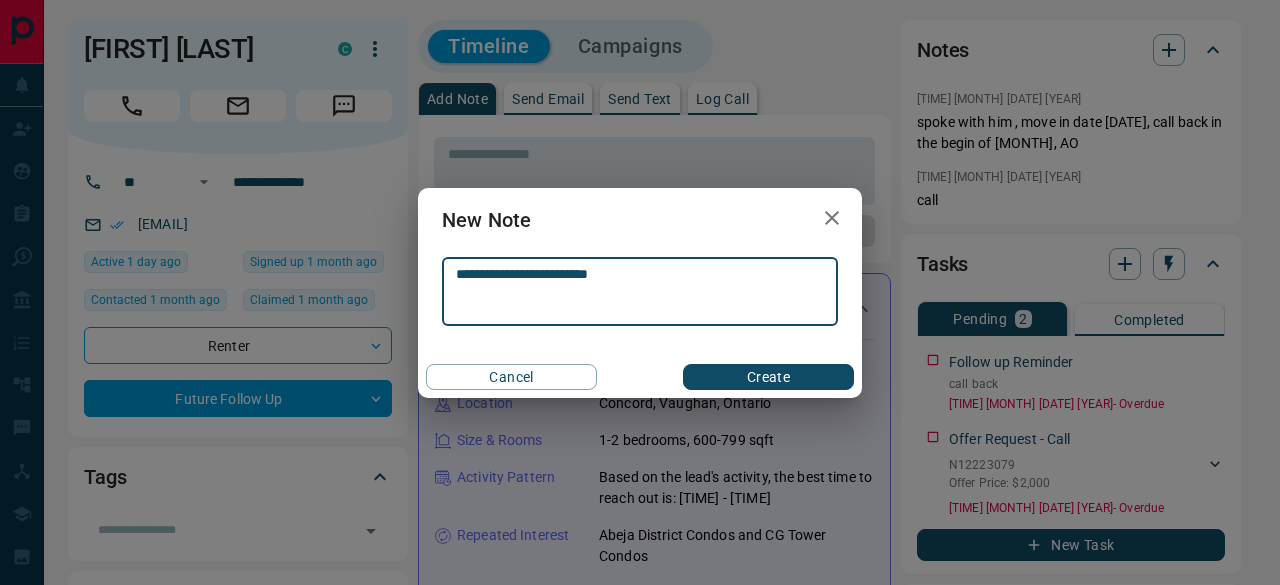 type on "**********" 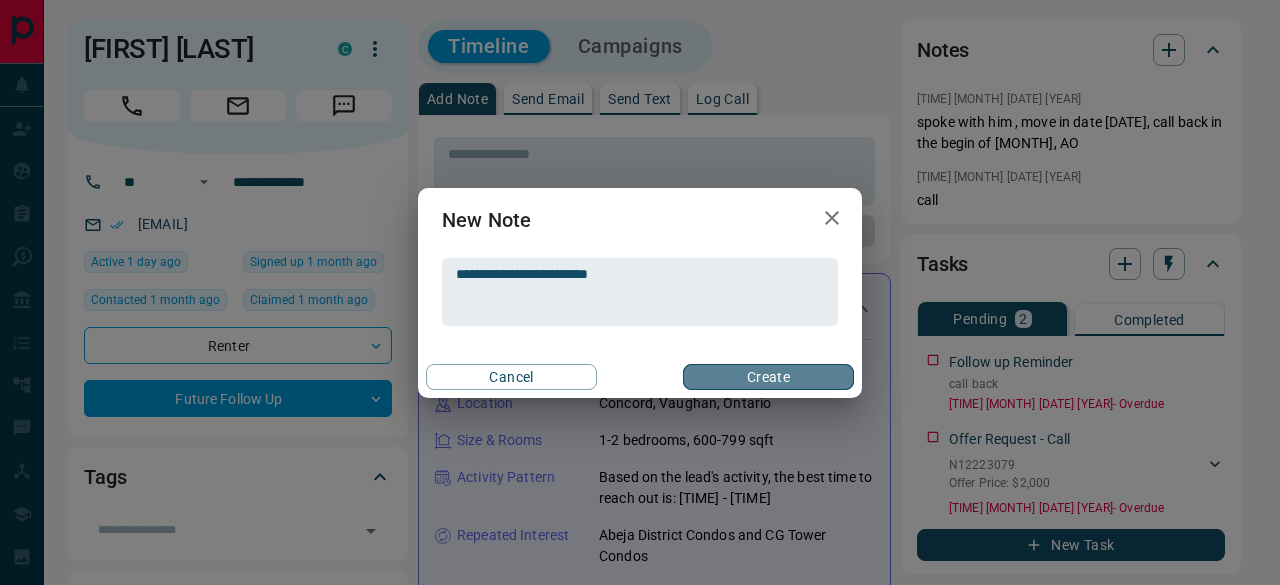 click on "Create" at bounding box center [768, 377] 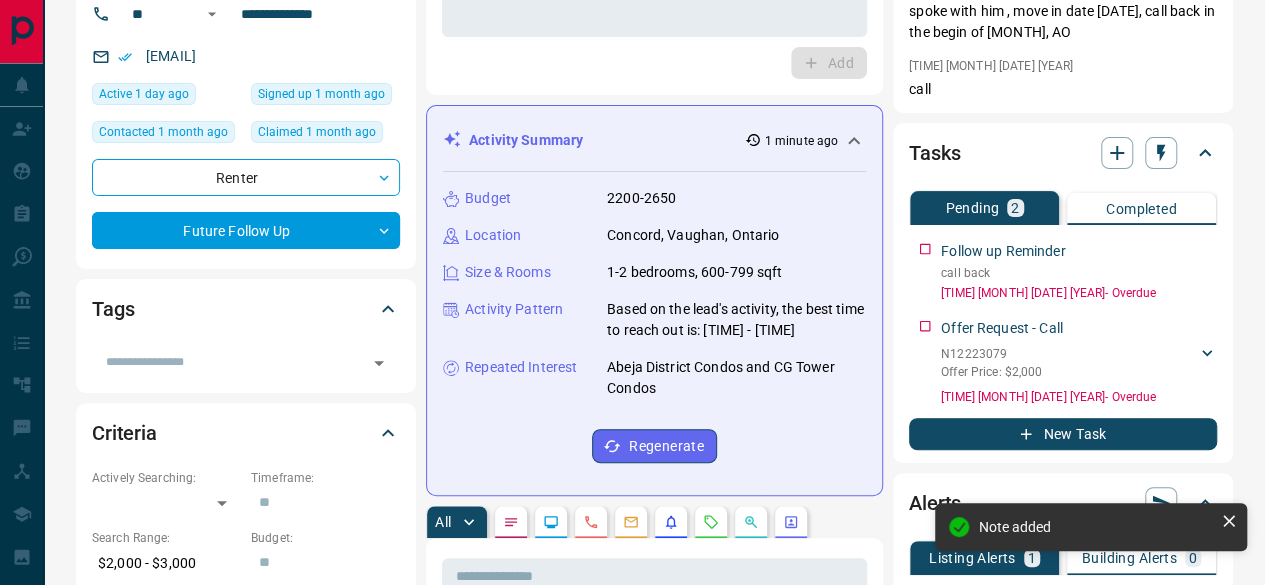 scroll, scrollTop: 200, scrollLeft: 0, axis: vertical 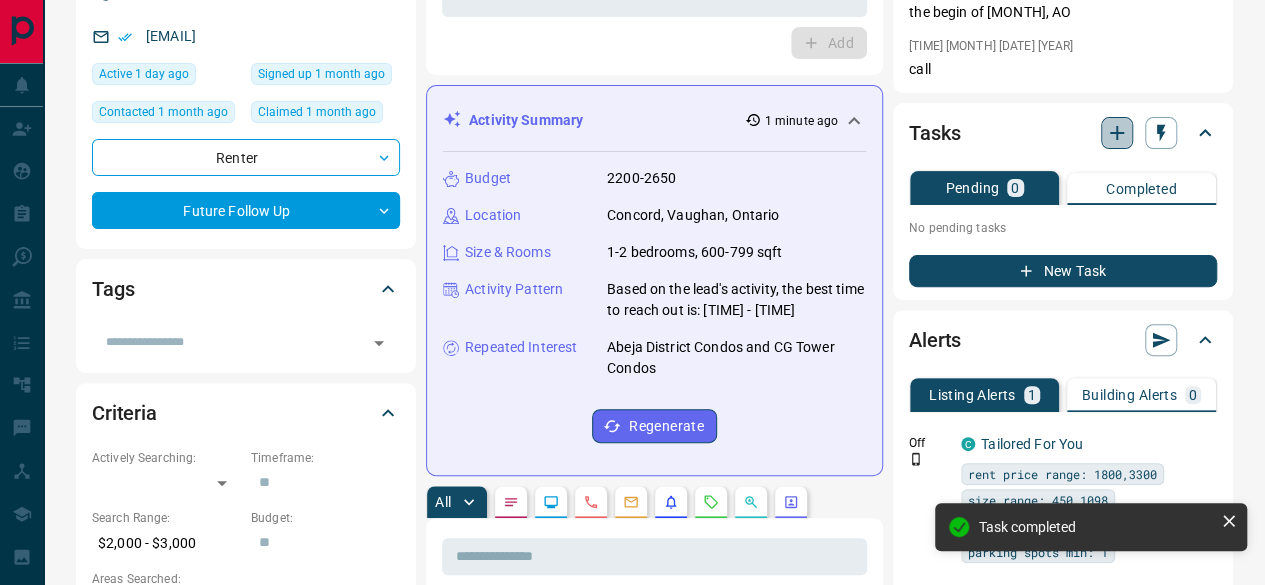 click 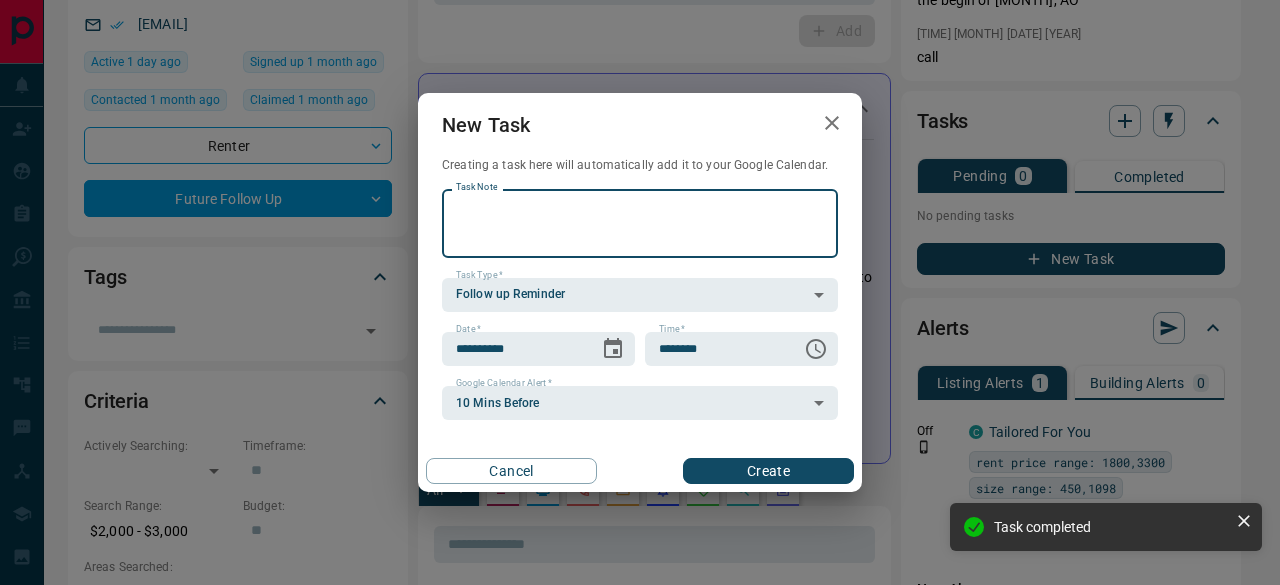 drag, startPoint x: 725, startPoint y: 211, endPoint x: 703, endPoint y: 209, distance: 22.090721 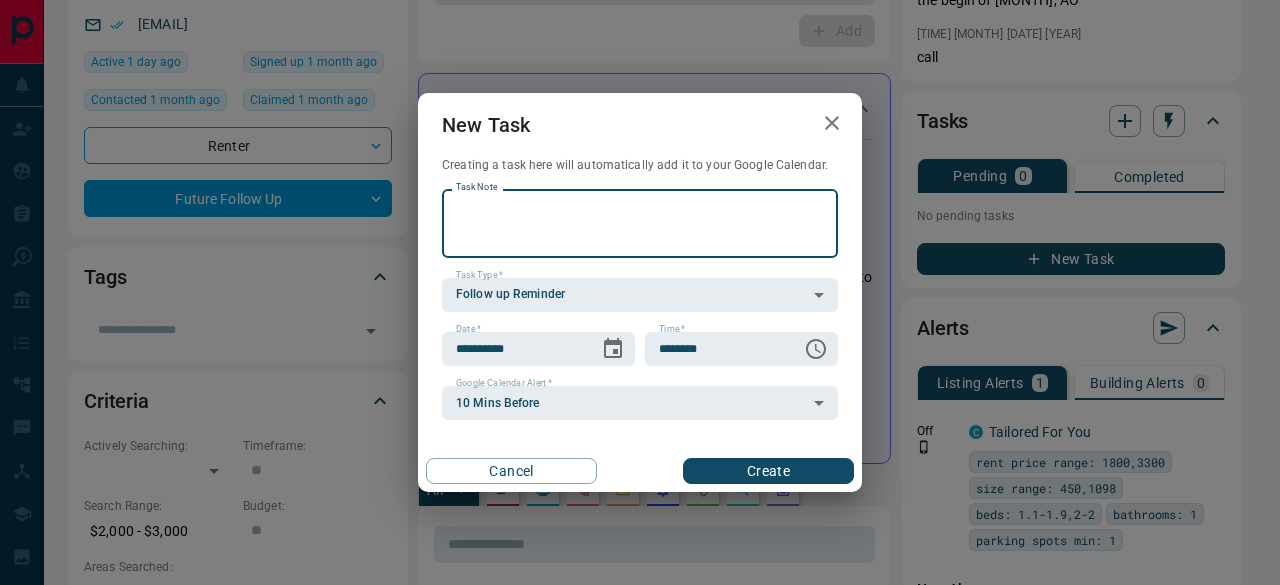 type on "*" 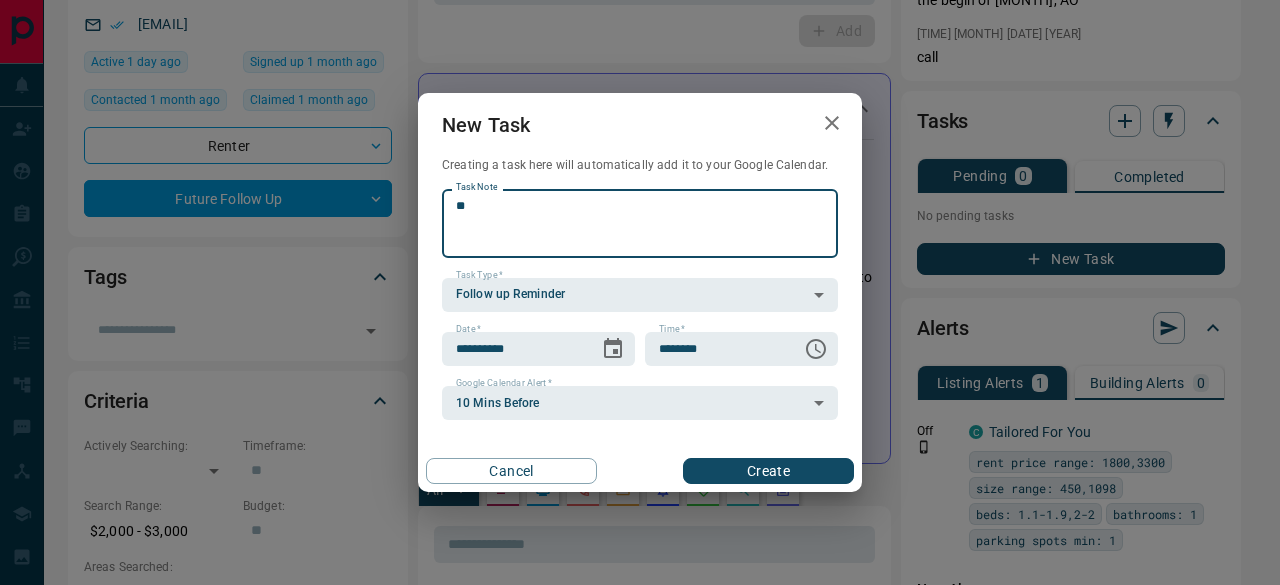 type on "*" 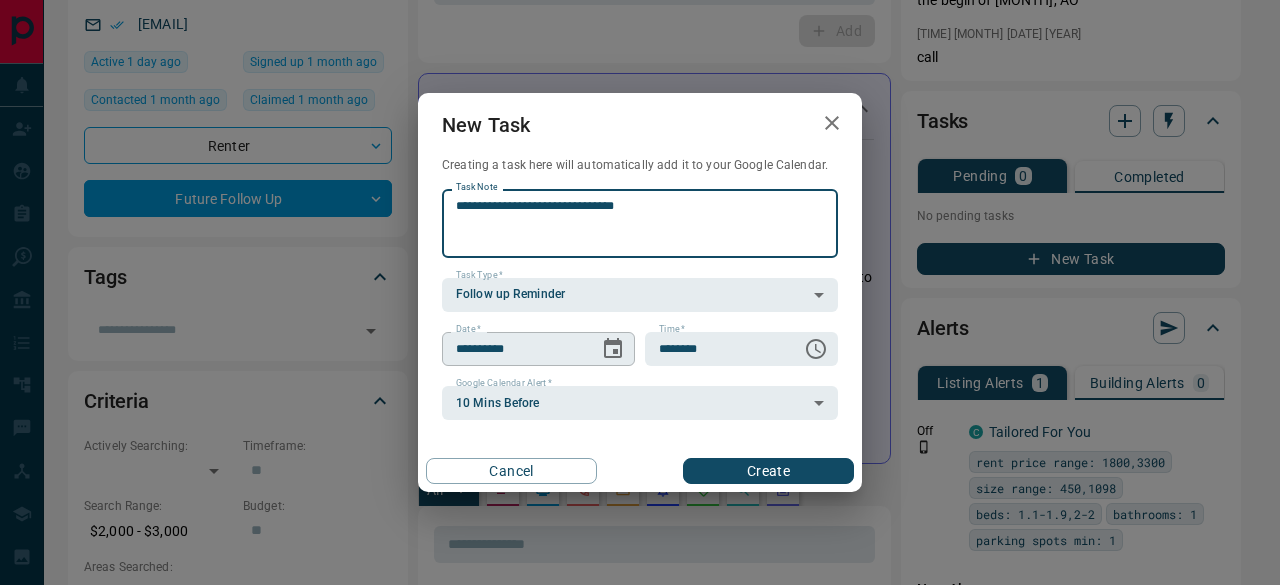 type on "**********" 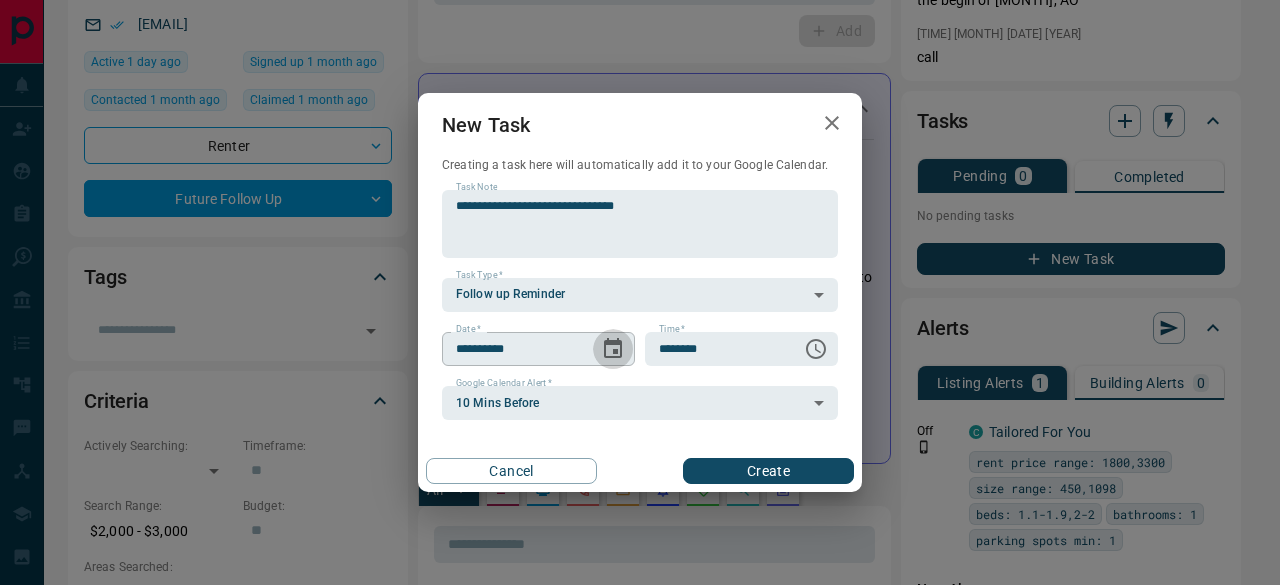 click 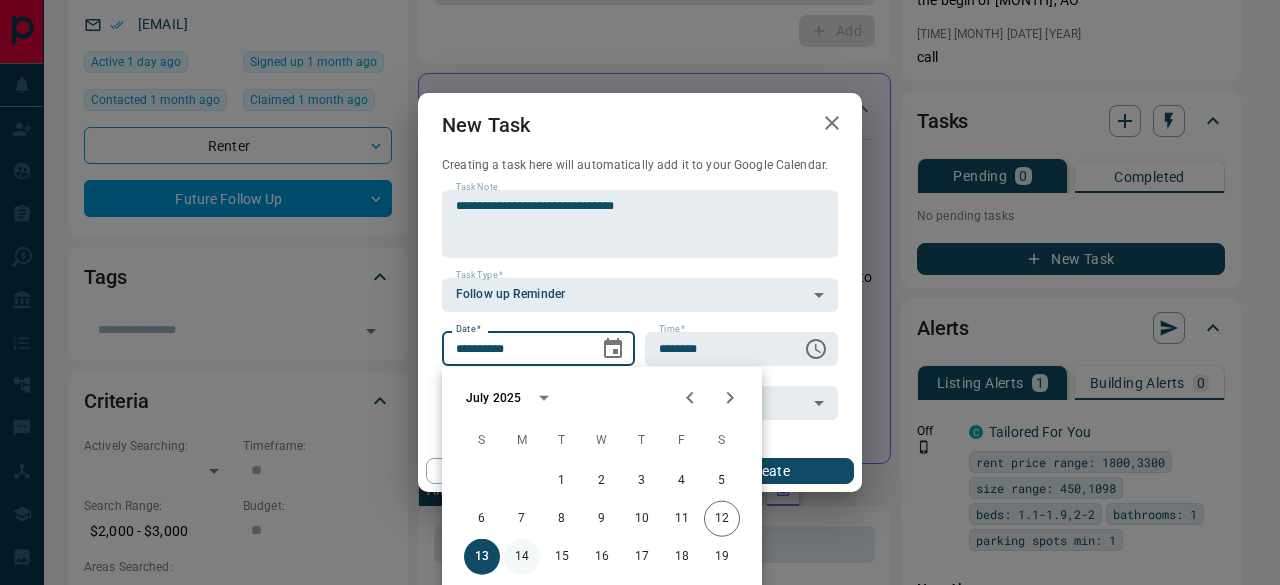 click on "14" at bounding box center [522, 557] 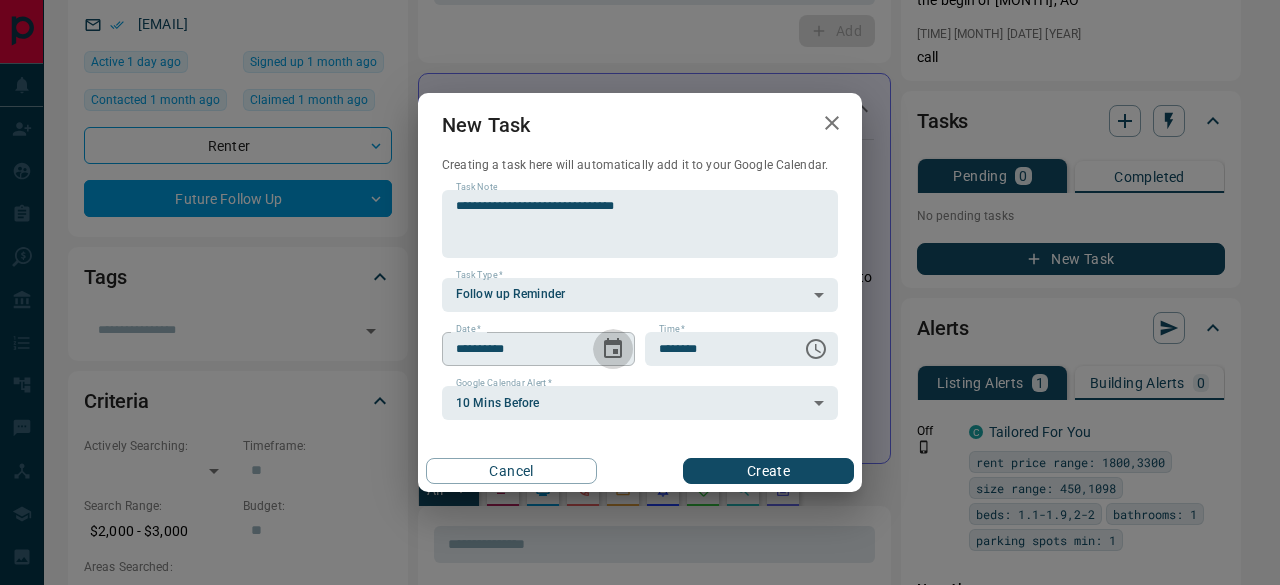 click 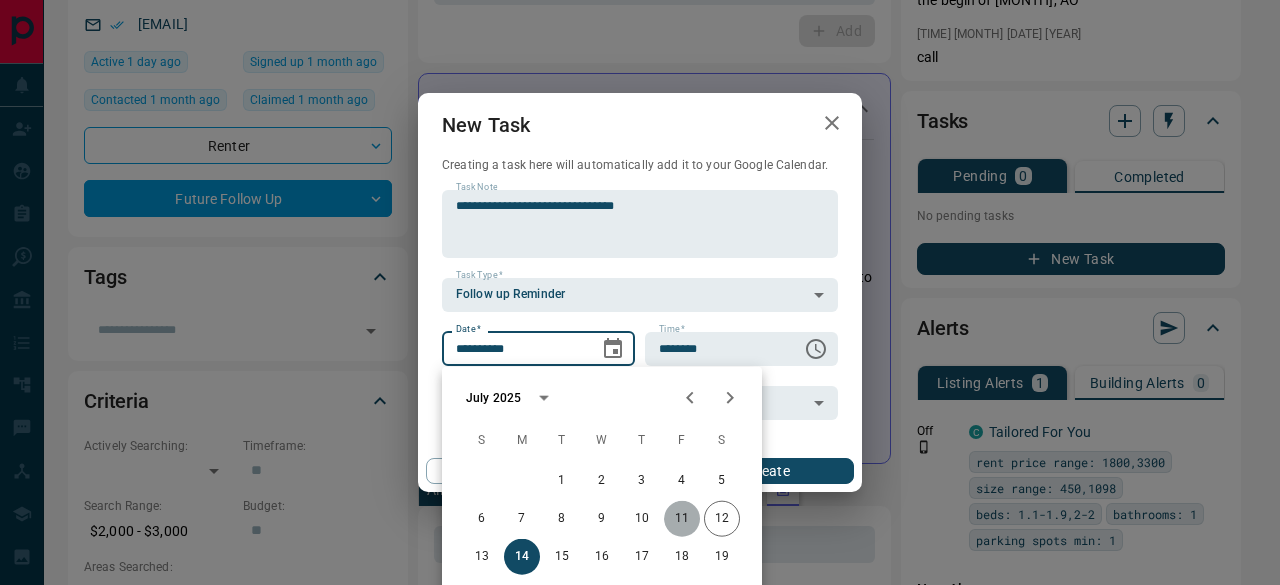drag, startPoint x: 672, startPoint y: 519, endPoint x: 751, endPoint y: 422, distance: 125.09996 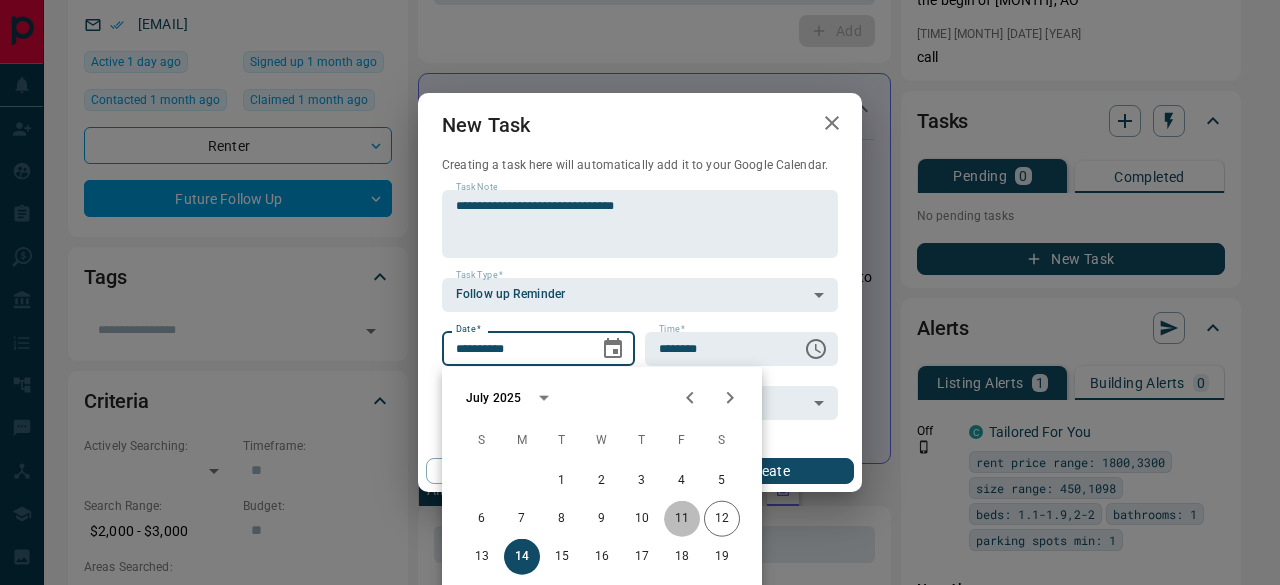 type on "**********" 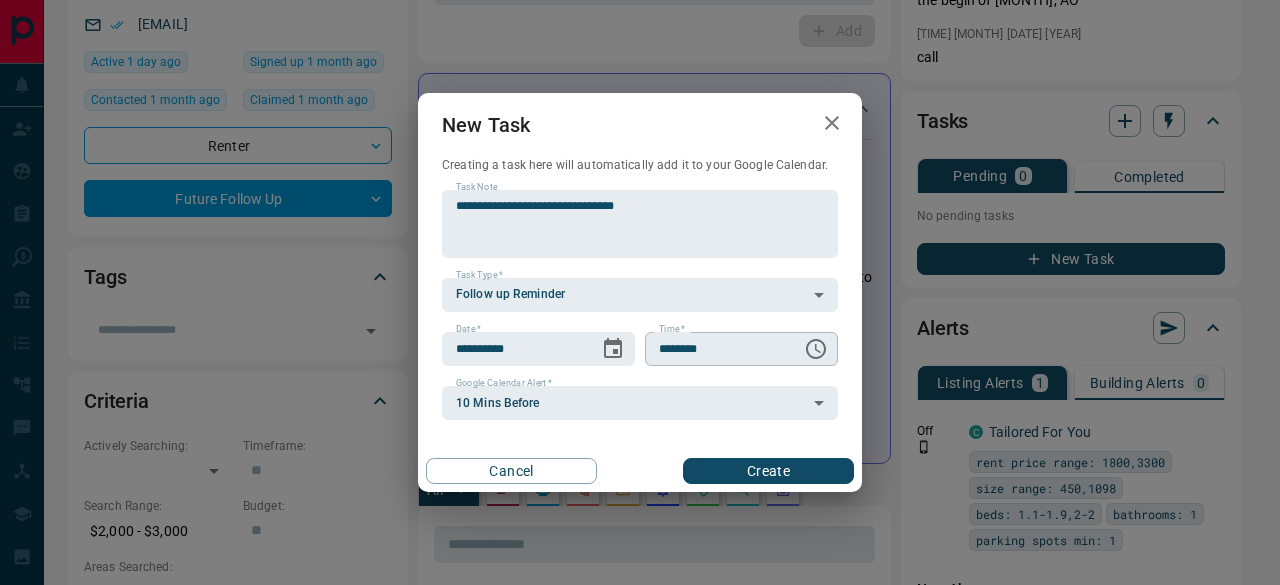 drag, startPoint x: 754, startPoint y: 337, endPoint x: 769, endPoint y: 337, distance: 15 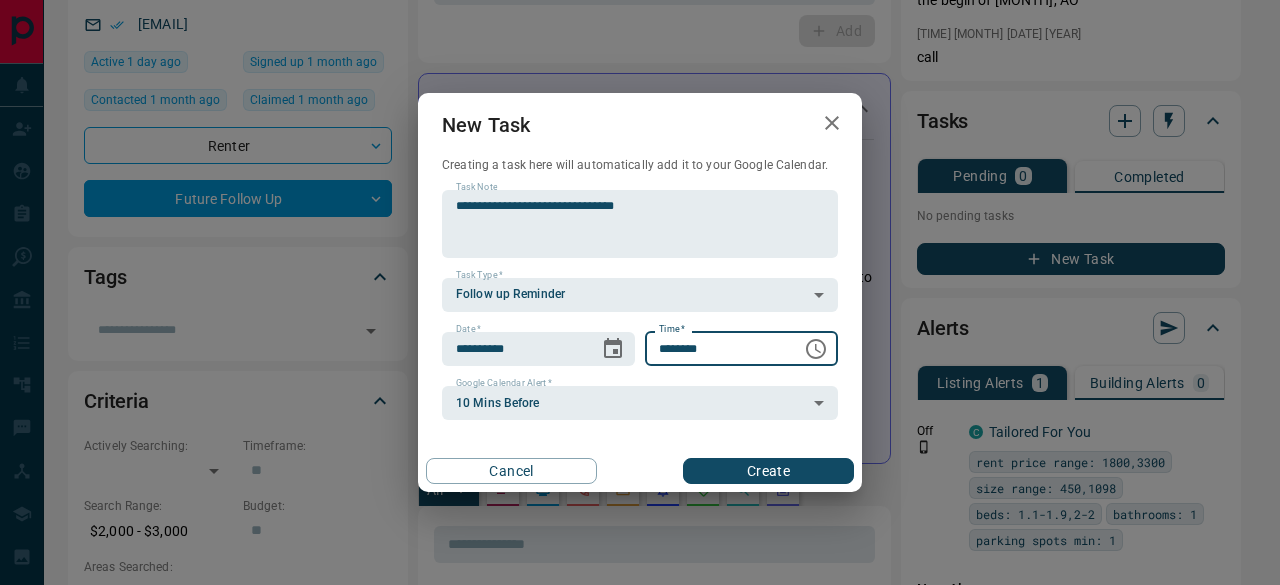click 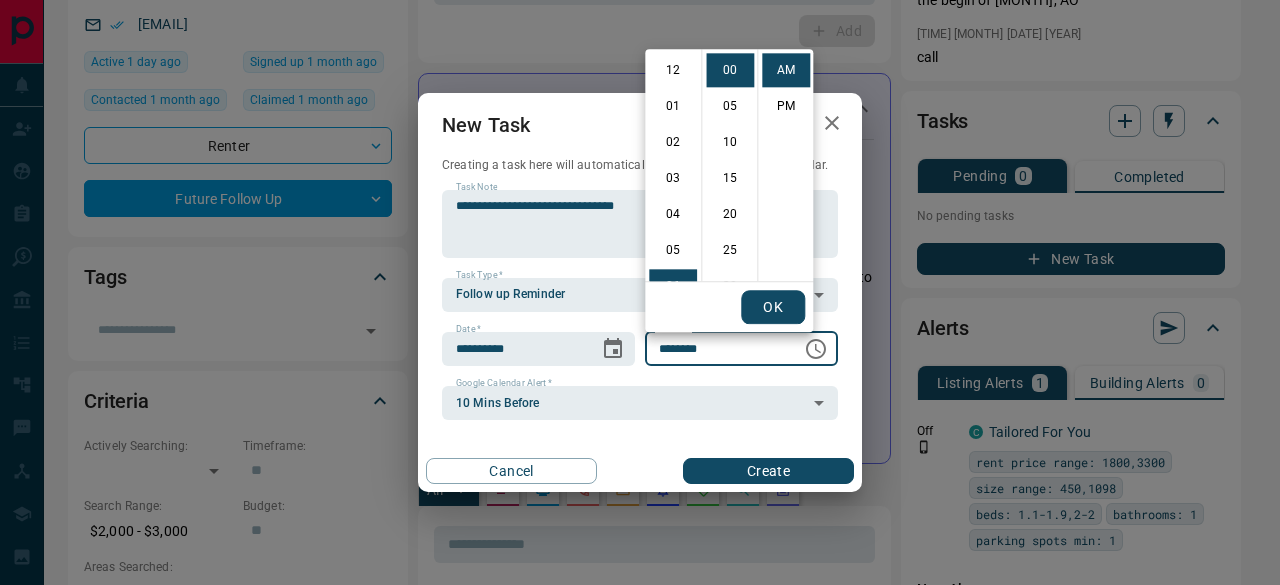 scroll, scrollTop: 216, scrollLeft: 0, axis: vertical 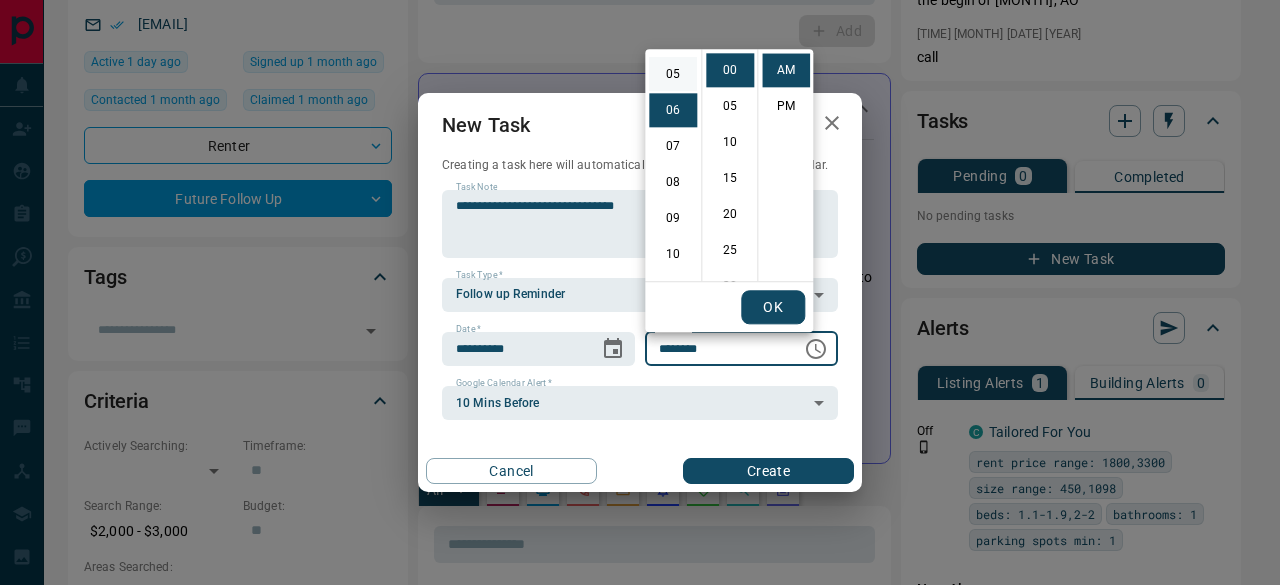 drag, startPoint x: 664, startPoint y: 81, endPoint x: 676, endPoint y: 81, distance: 12 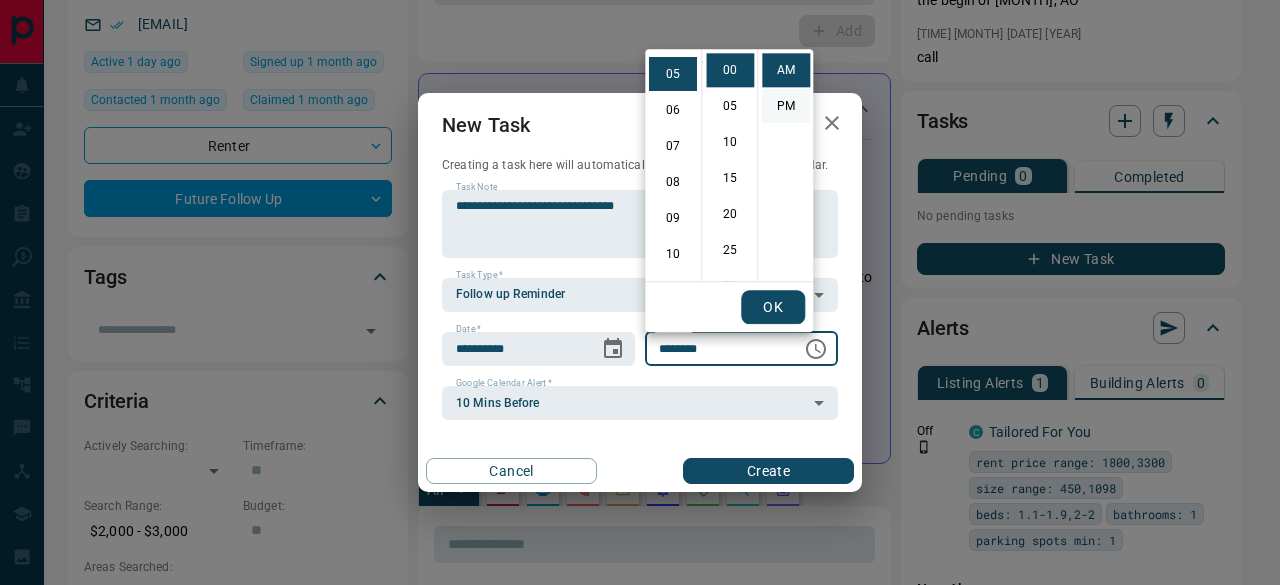 scroll, scrollTop: 180, scrollLeft: 0, axis: vertical 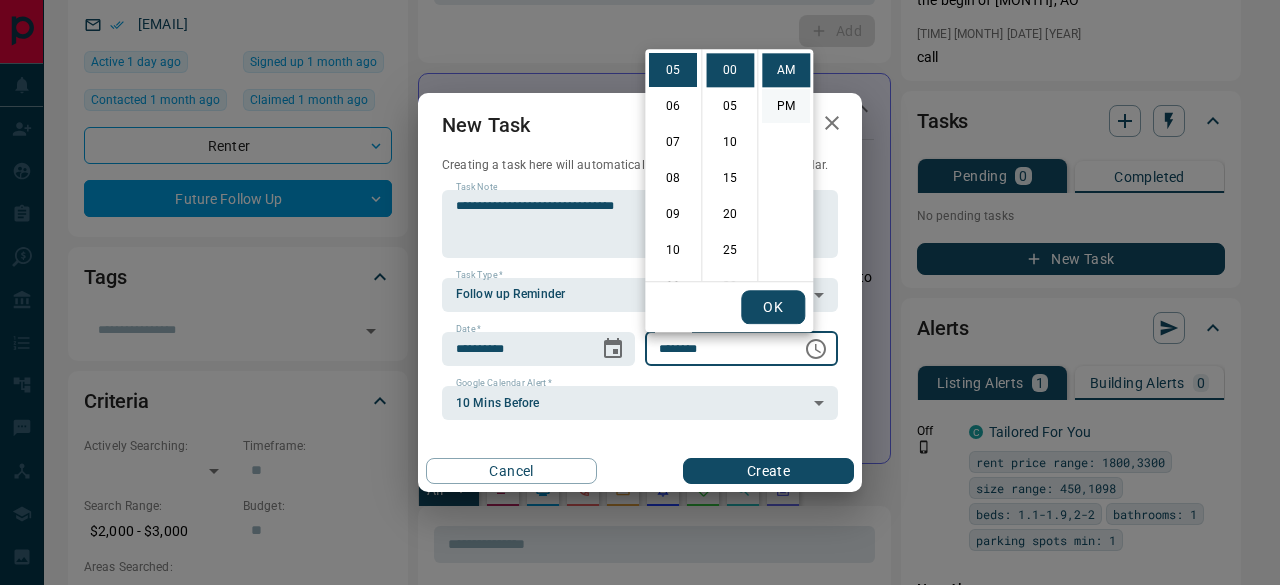 click on "PM" at bounding box center (786, 106) 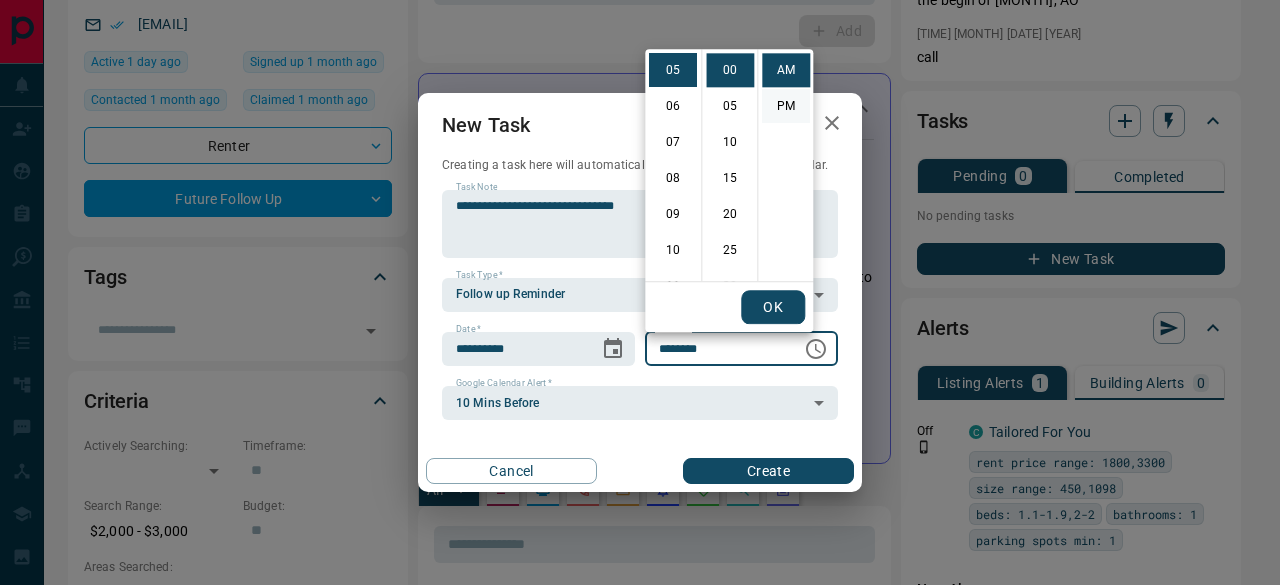 type on "********" 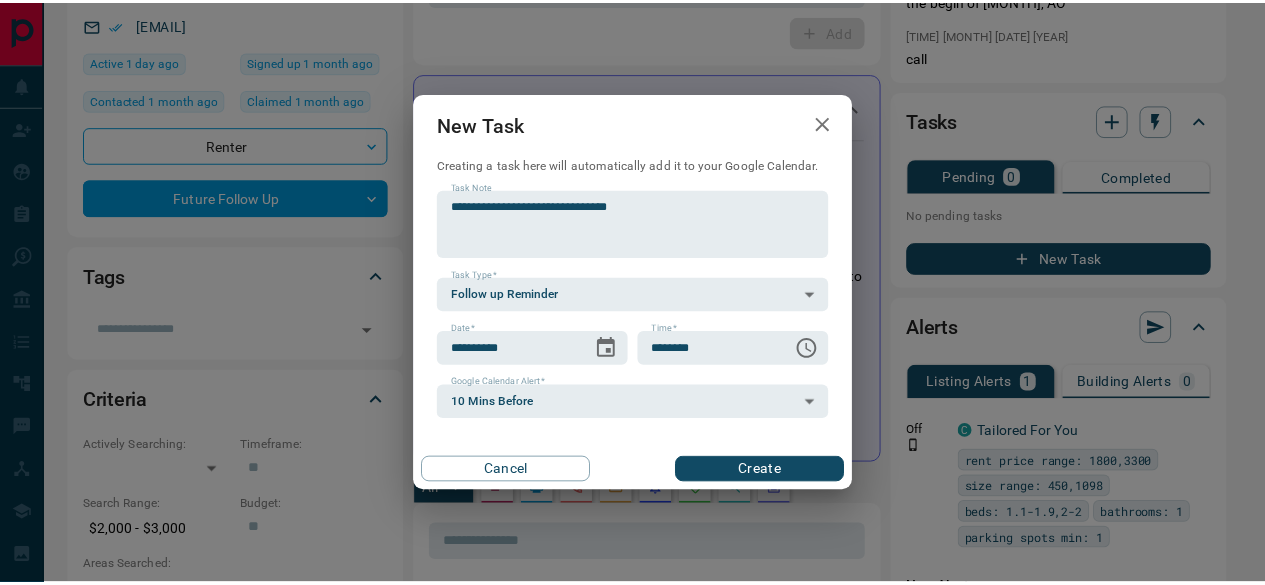 scroll, scrollTop: 30, scrollLeft: 0, axis: vertical 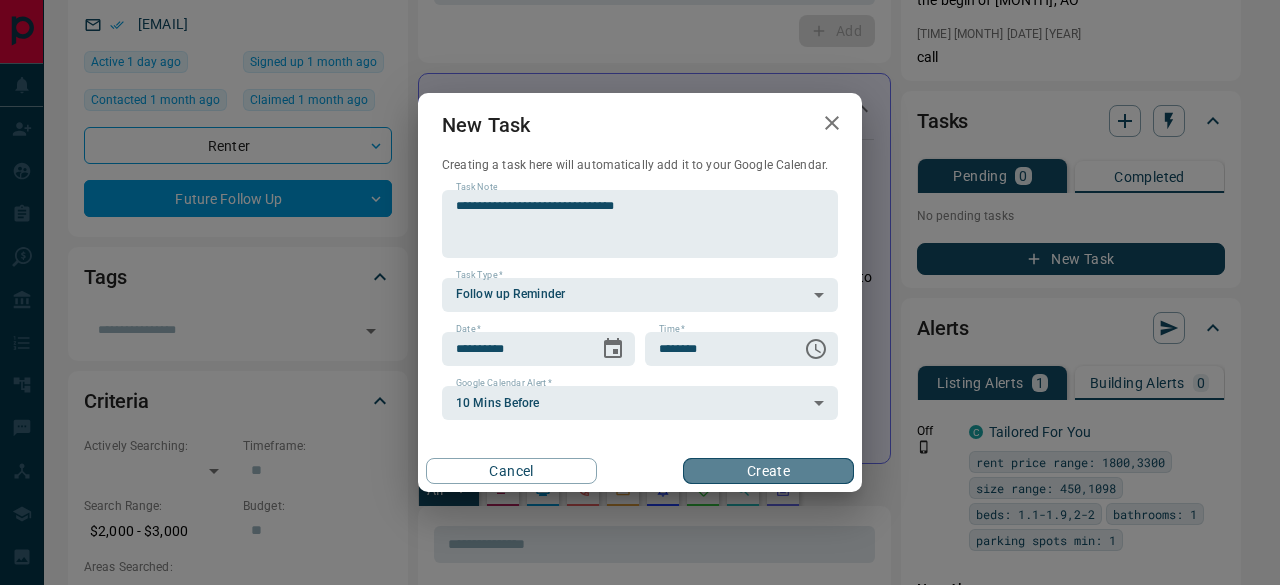 drag, startPoint x: 772, startPoint y: 475, endPoint x: 684, endPoint y: 359, distance: 145.6022 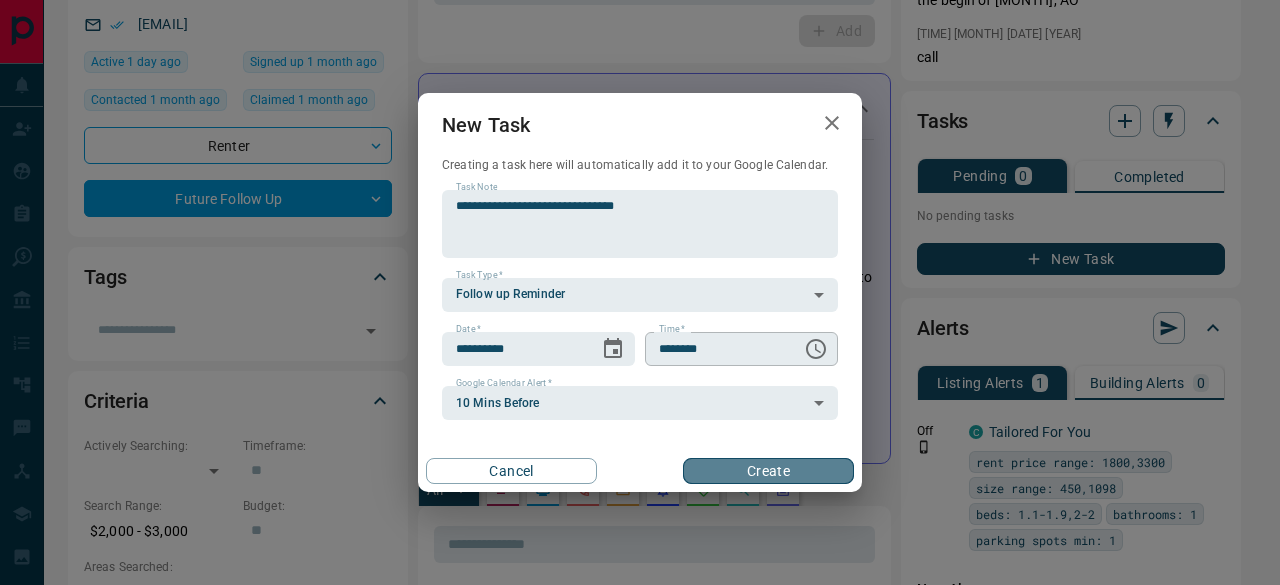 click on "Create" at bounding box center (768, 471) 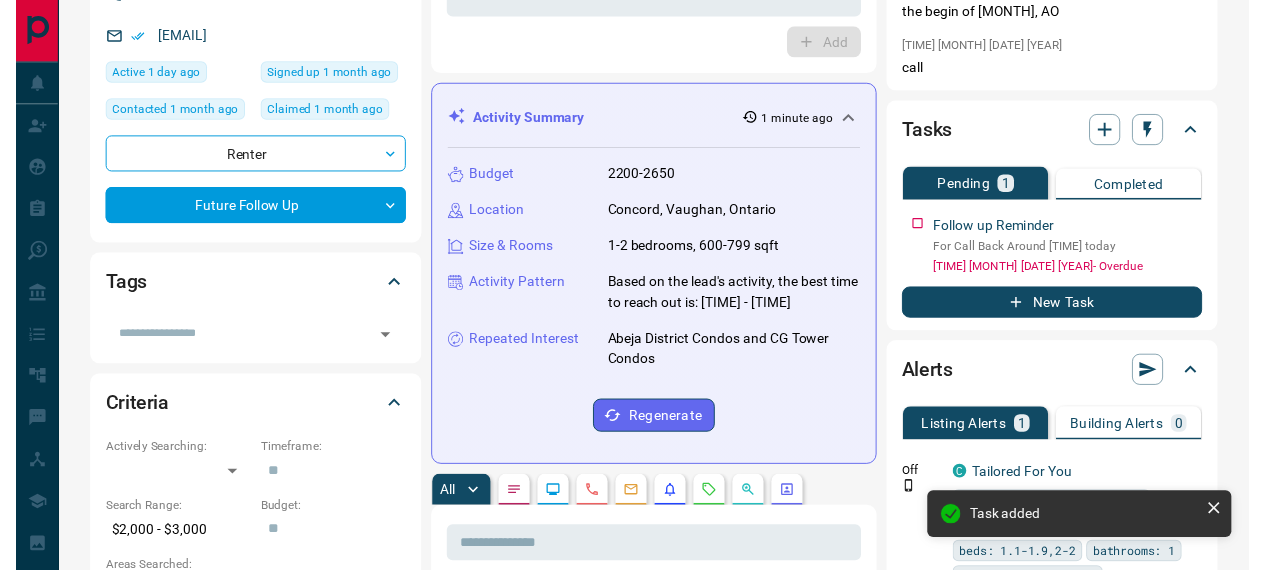 scroll, scrollTop: 0, scrollLeft: 0, axis: both 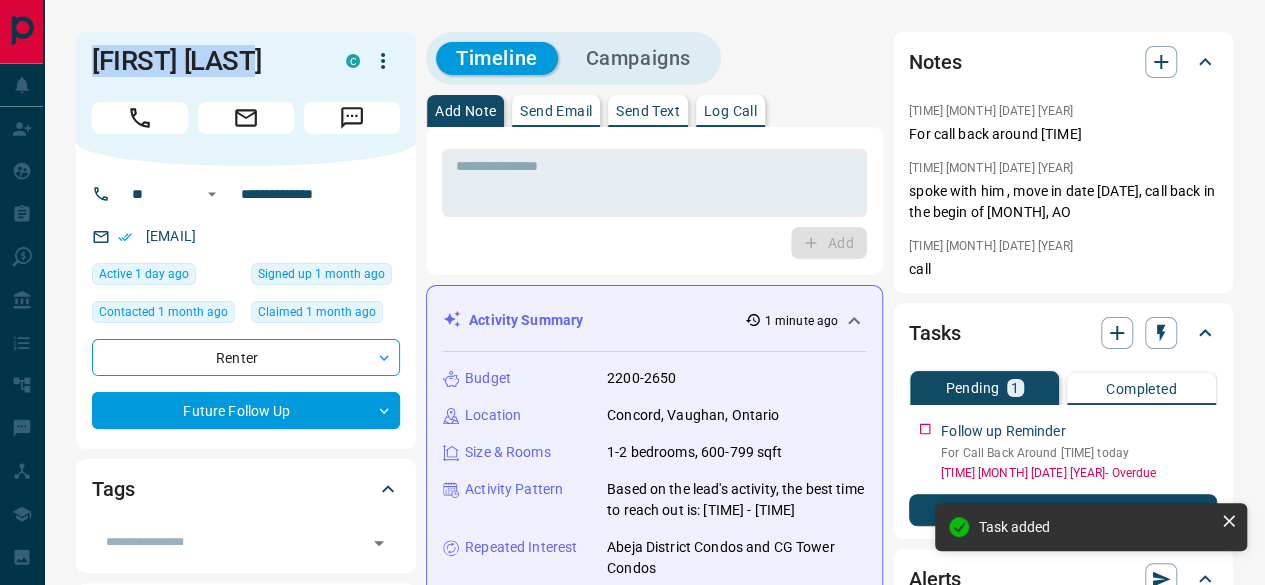 drag, startPoint x: 274, startPoint y: 48, endPoint x: 80, endPoint y: 63, distance: 194.57903 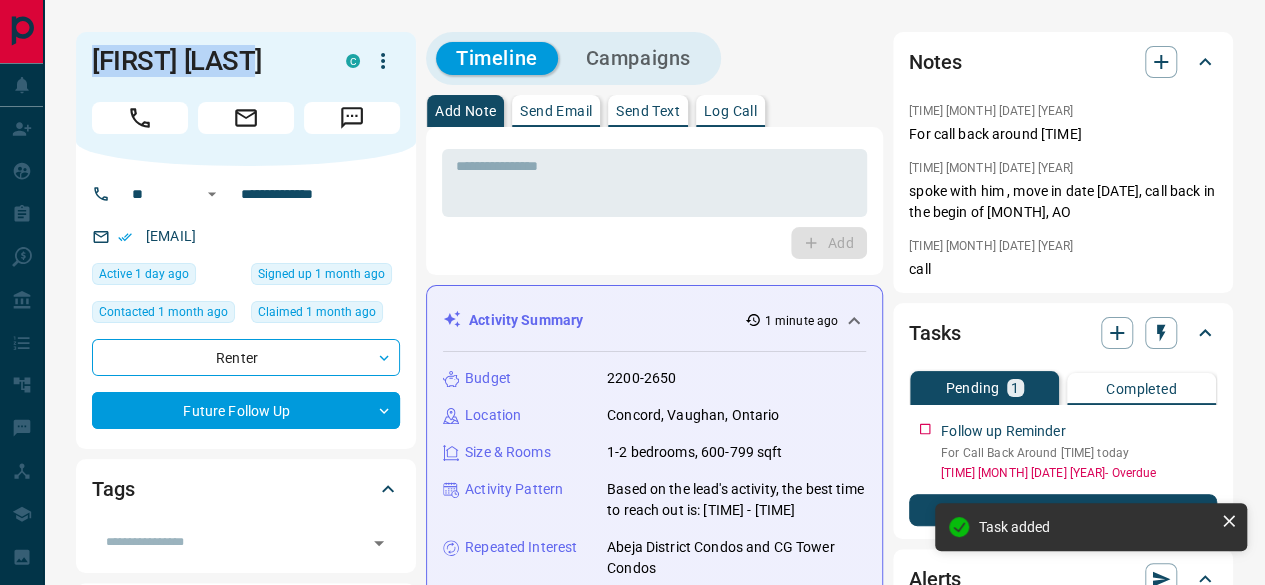 click on "[FIRST] [LAST] [LAST]" at bounding box center [246, 99] 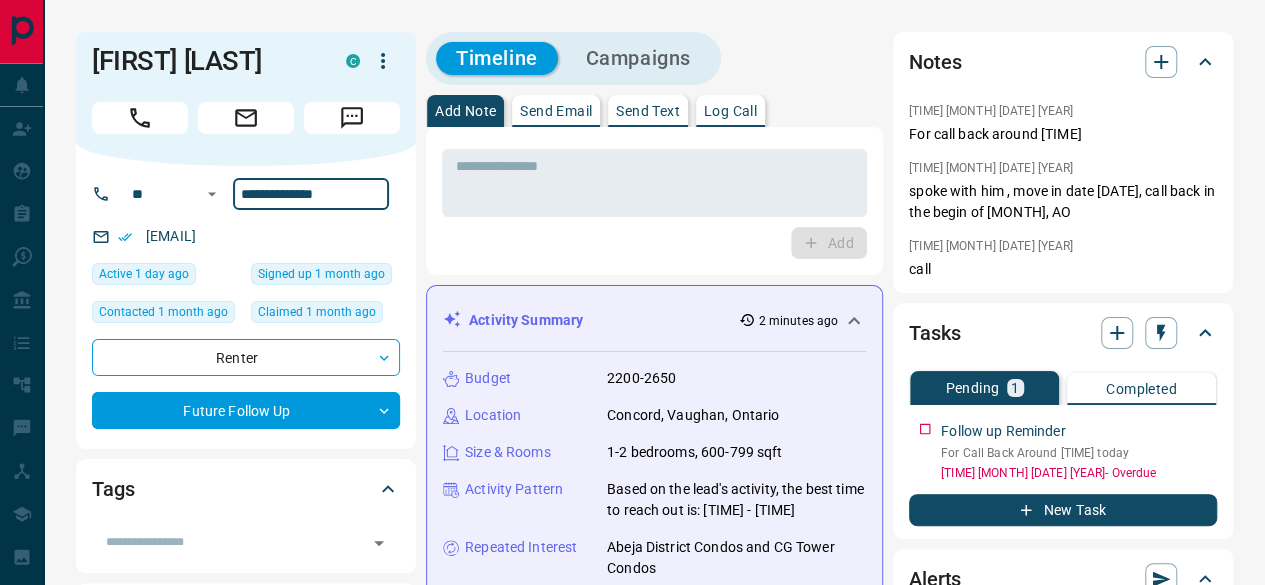 drag, startPoint x: 356, startPoint y: 180, endPoint x: 280, endPoint y: 214, distance: 83.25864 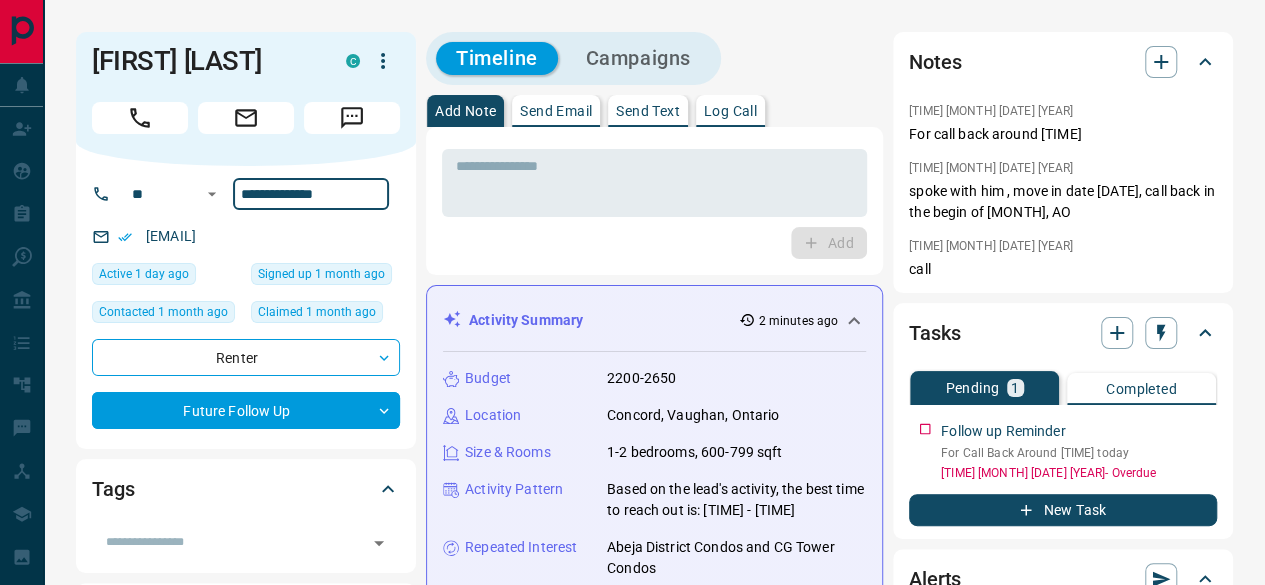 click on "**********" at bounding box center [253, 194] 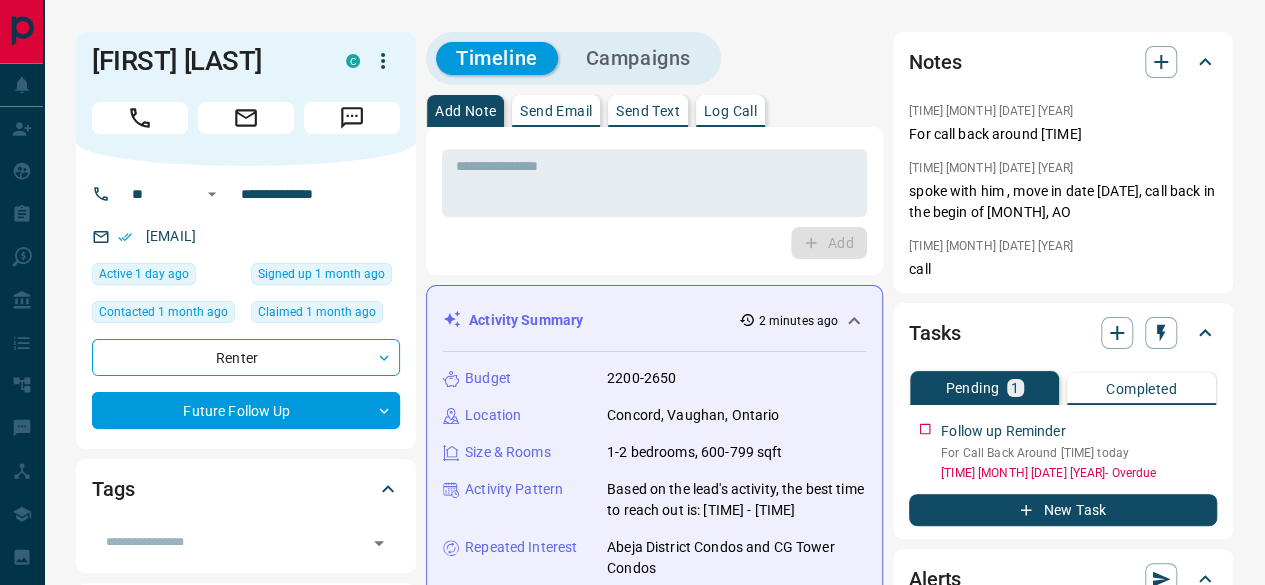 drag, startPoint x: 310, startPoint y: 228, endPoint x: 133, endPoint y: 226, distance: 177.01129 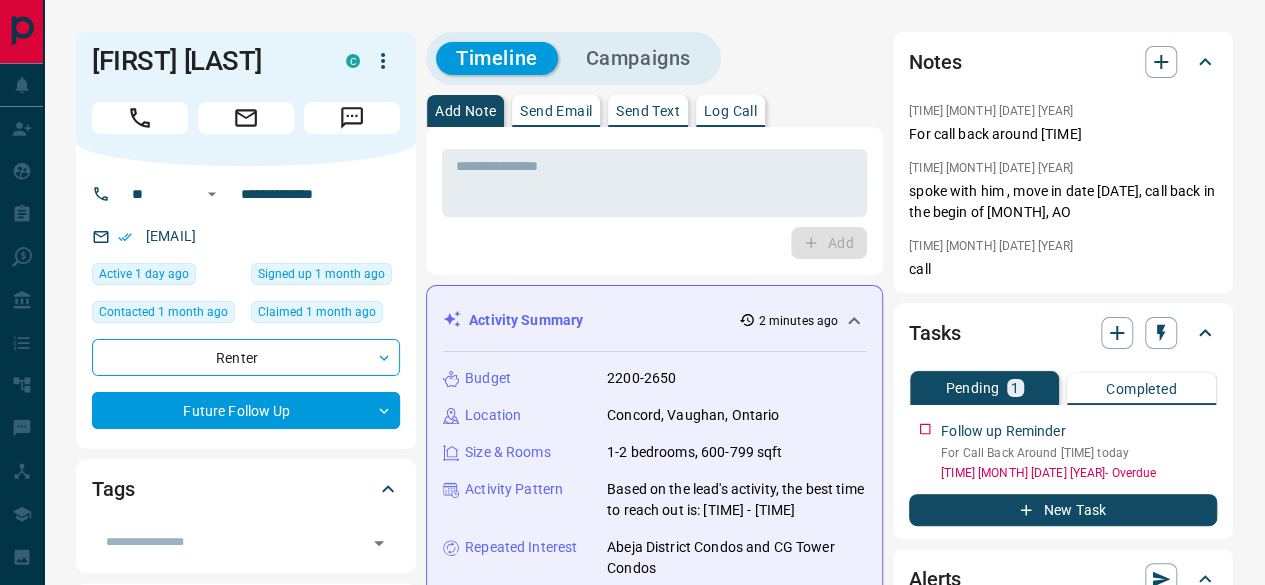 click on "[EMAIL]" at bounding box center (246, 236) 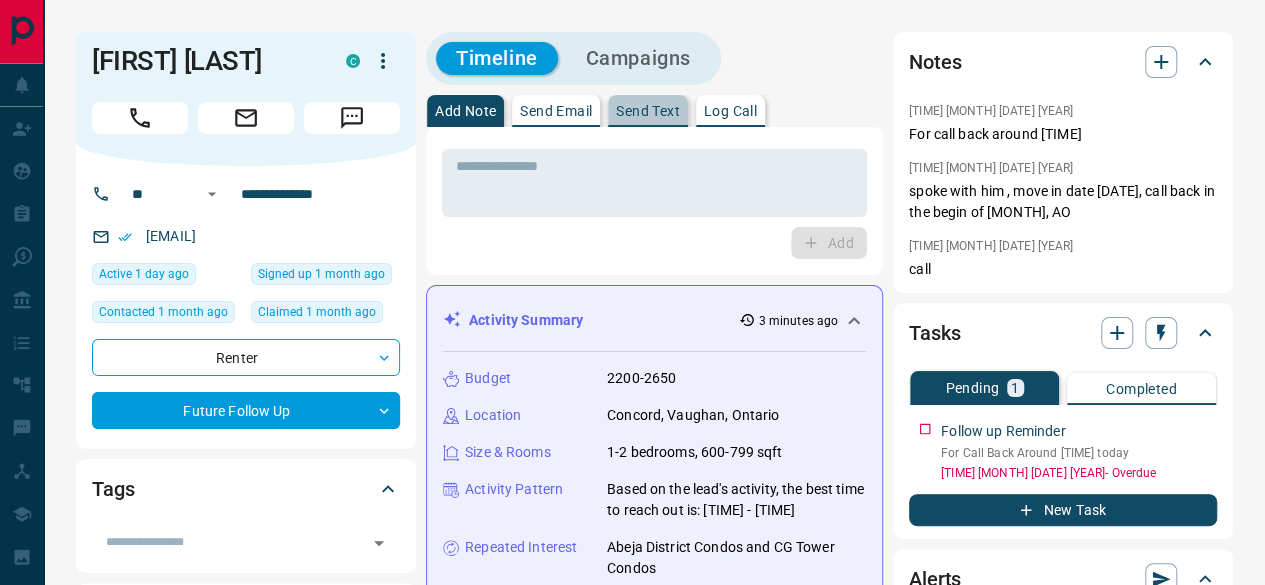 click on "Send Text" at bounding box center (648, 111) 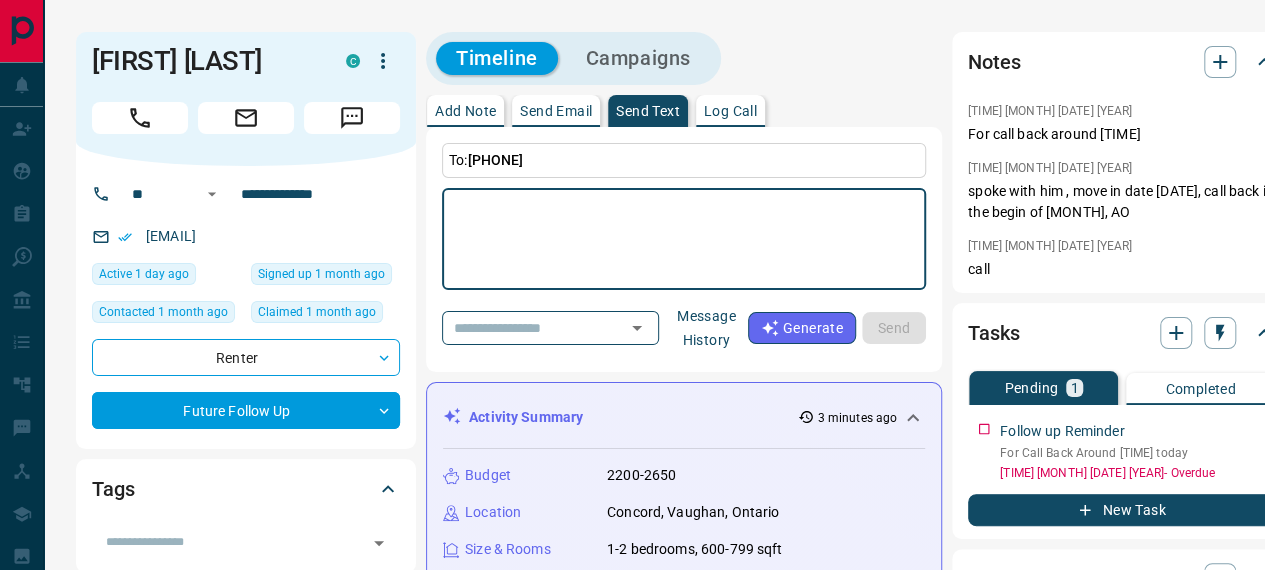 click at bounding box center (684, 239) 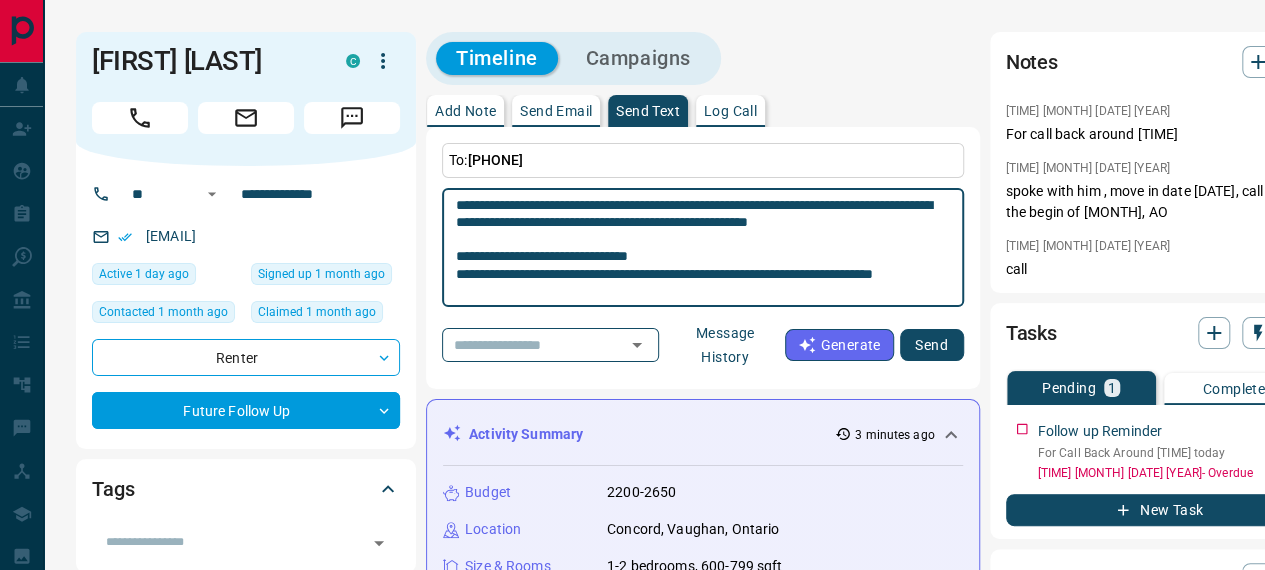 scroll, scrollTop: 0, scrollLeft: 0, axis: both 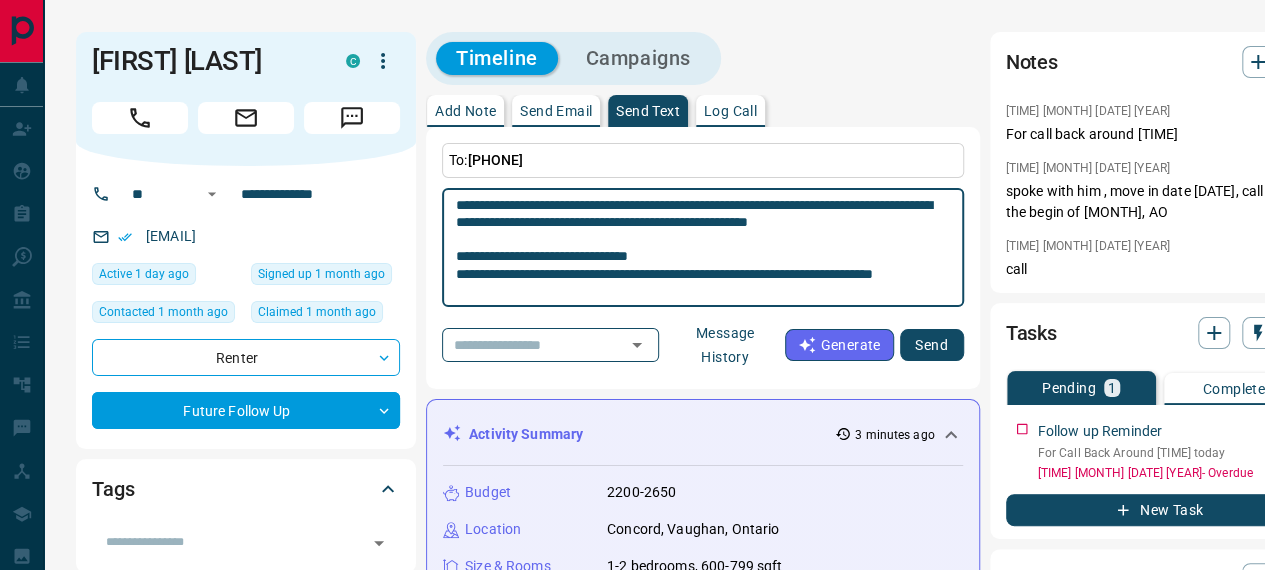 click on "**********" at bounding box center (703, 248) 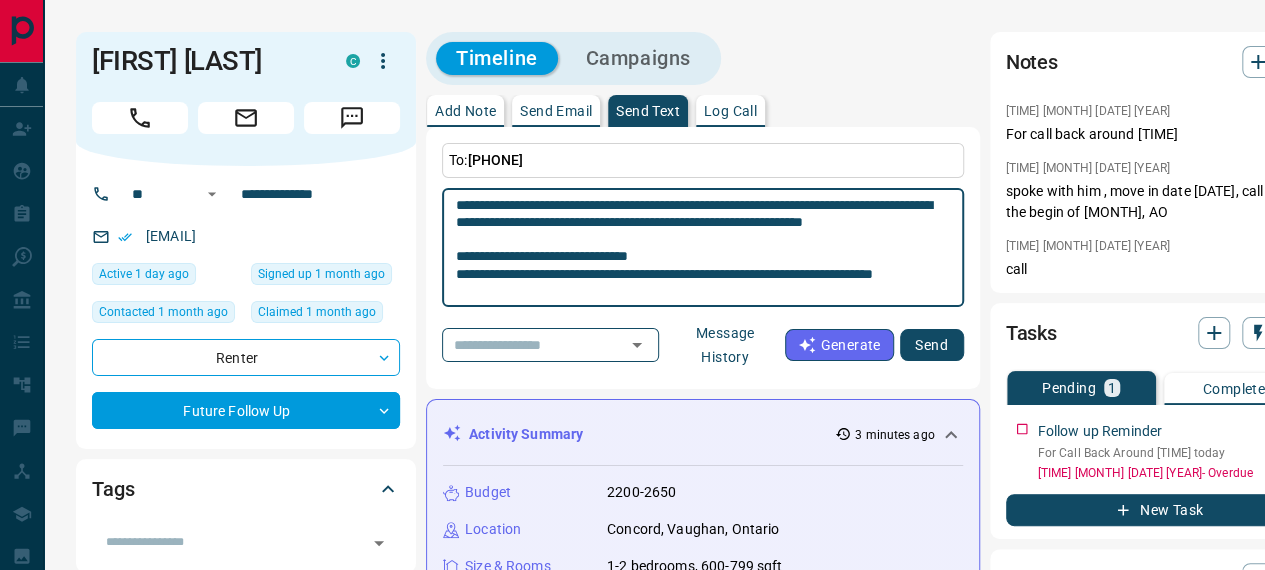 click on "**********" at bounding box center (703, 248) 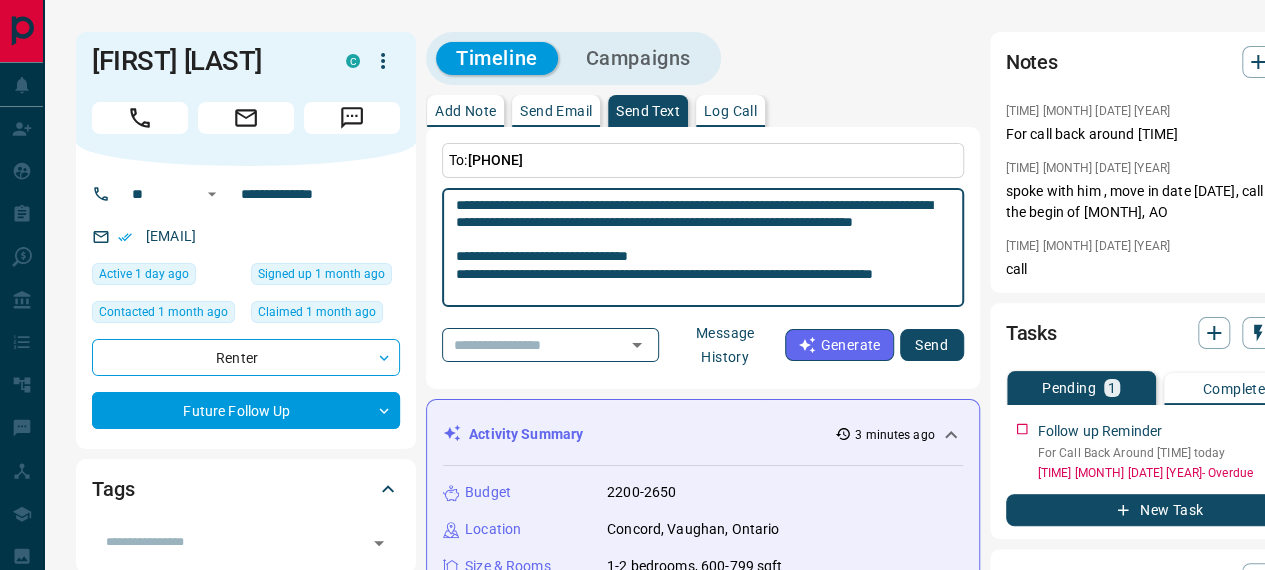 click on "**********" at bounding box center [703, 248] 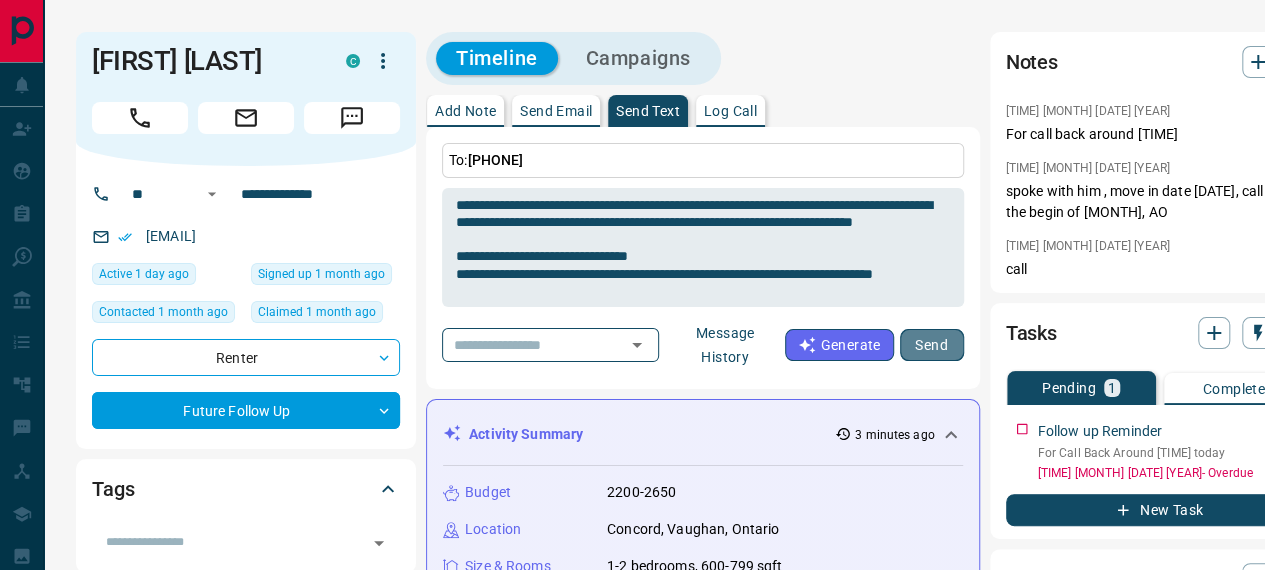 click on "Send" at bounding box center [932, 345] 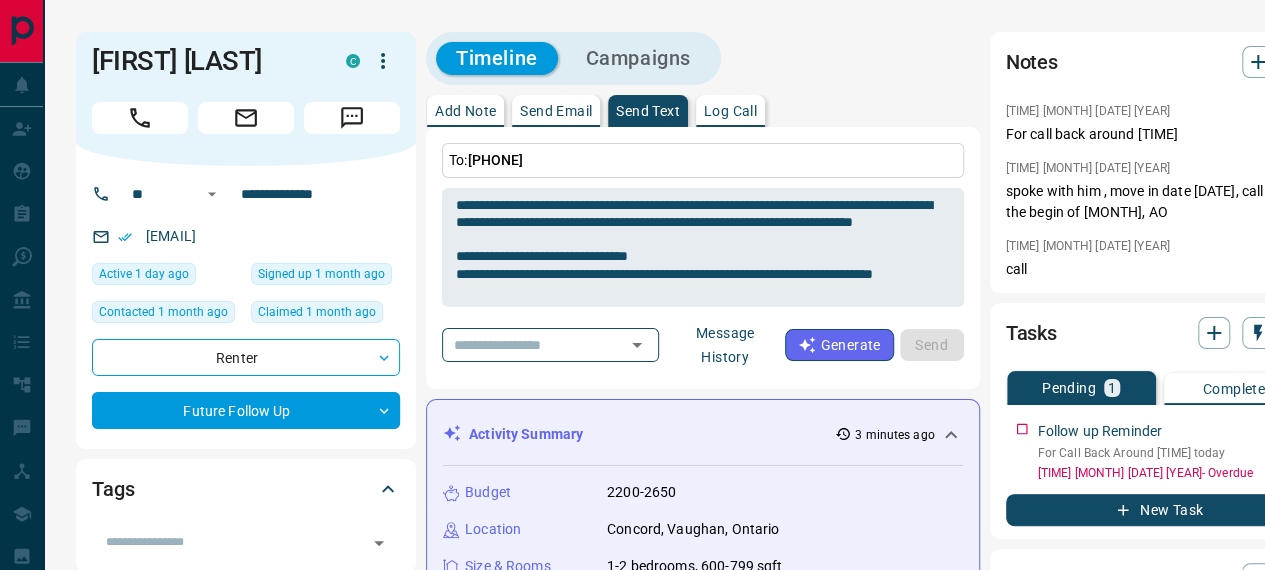 type 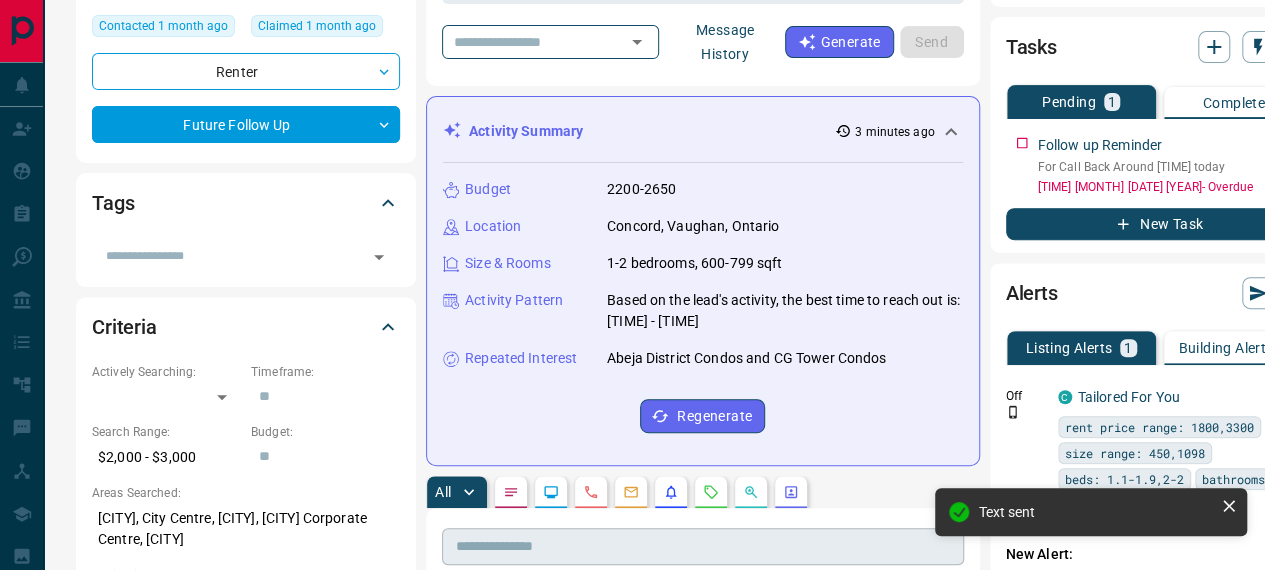 scroll, scrollTop: 600, scrollLeft: 0, axis: vertical 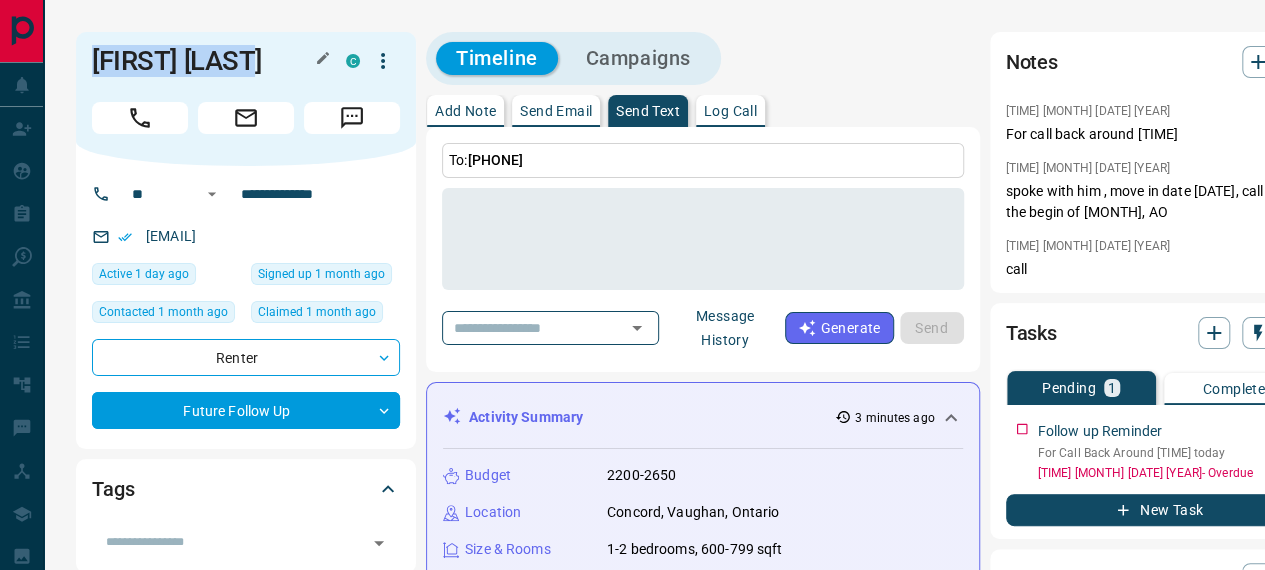 drag, startPoint x: 266, startPoint y: 43, endPoint x: 88, endPoint y: 52, distance: 178.22739 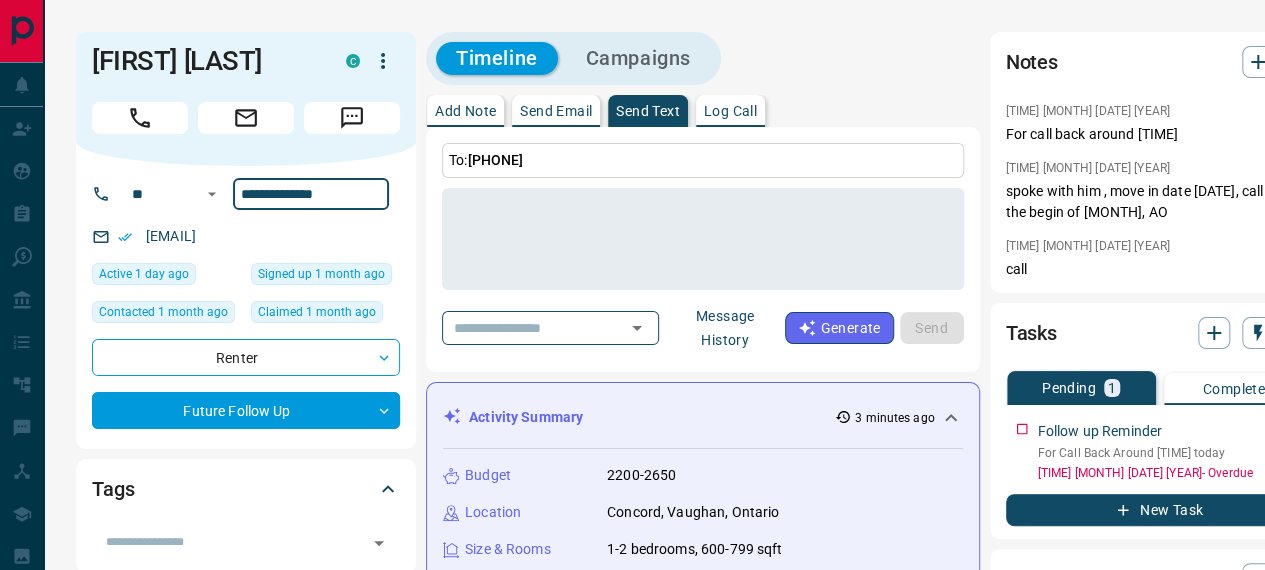 drag, startPoint x: 228, startPoint y: 183, endPoint x: 613, endPoint y: 403, distance: 443.42416 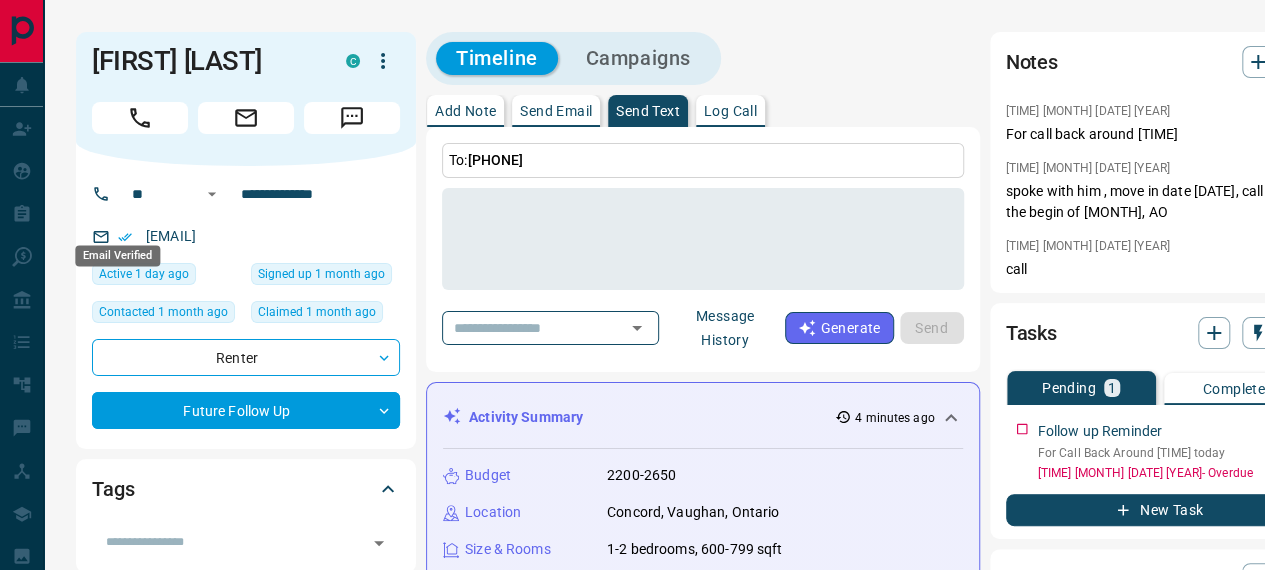 drag, startPoint x: 309, startPoint y: 225, endPoint x: 119, endPoint y: 227, distance: 190.01053 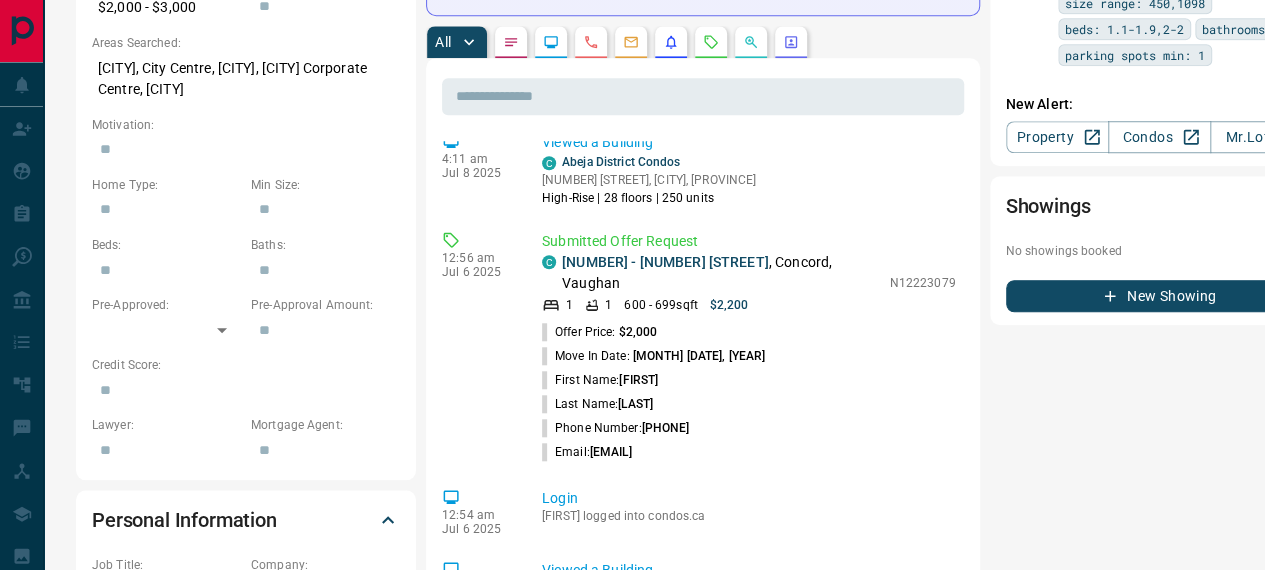 scroll, scrollTop: 800, scrollLeft: 0, axis: vertical 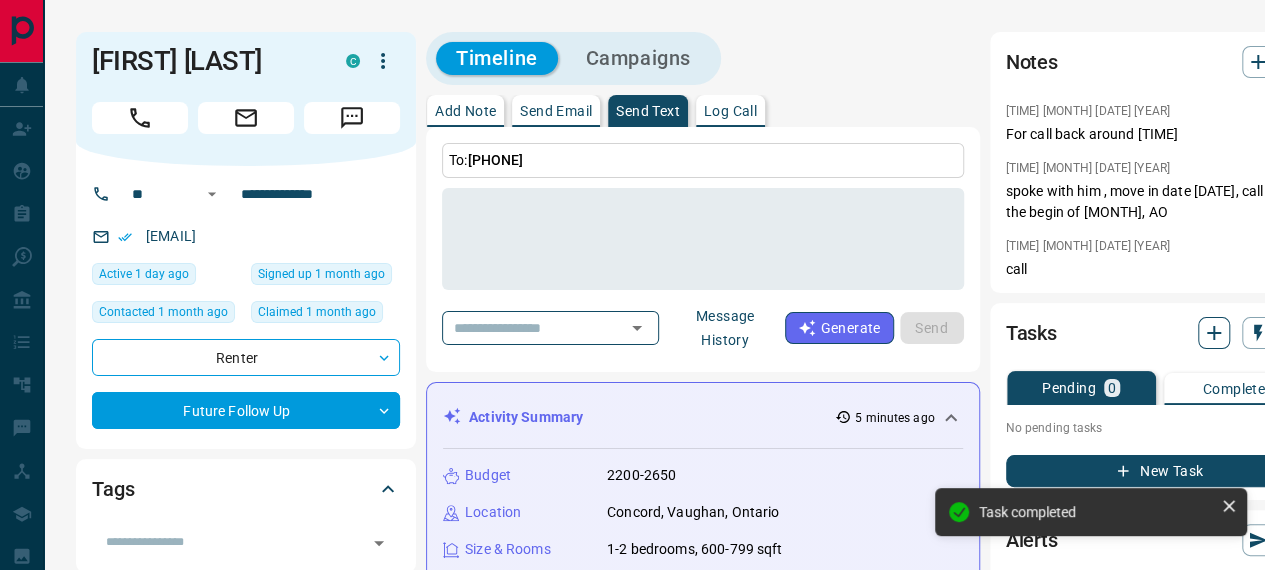 click 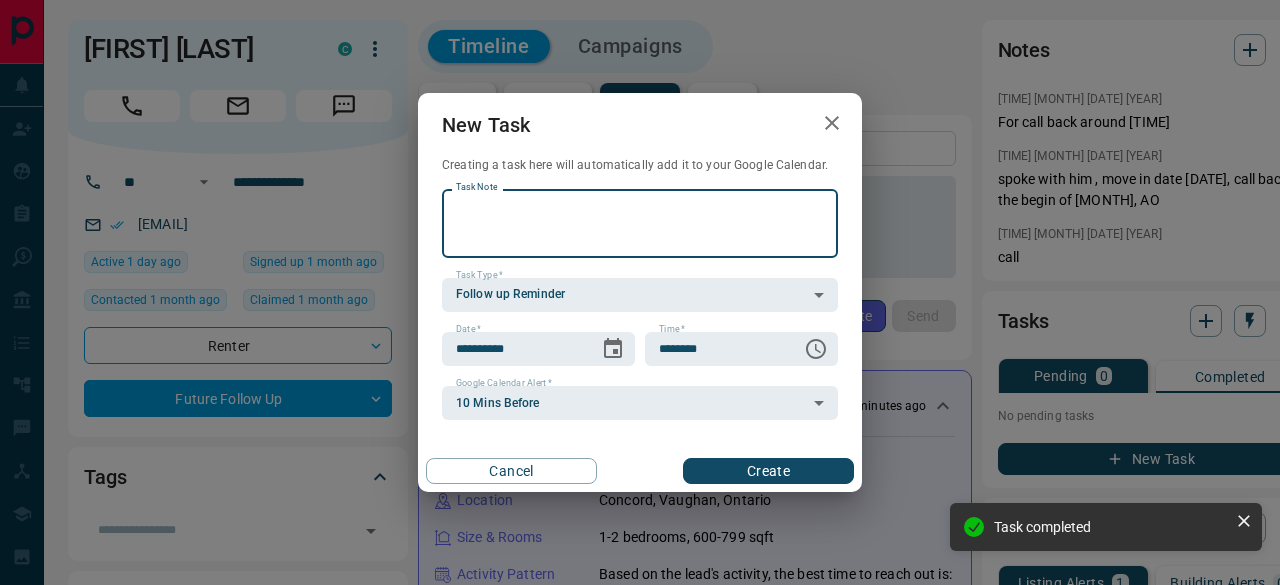 click on "Task Note" at bounding box center [640, 223] 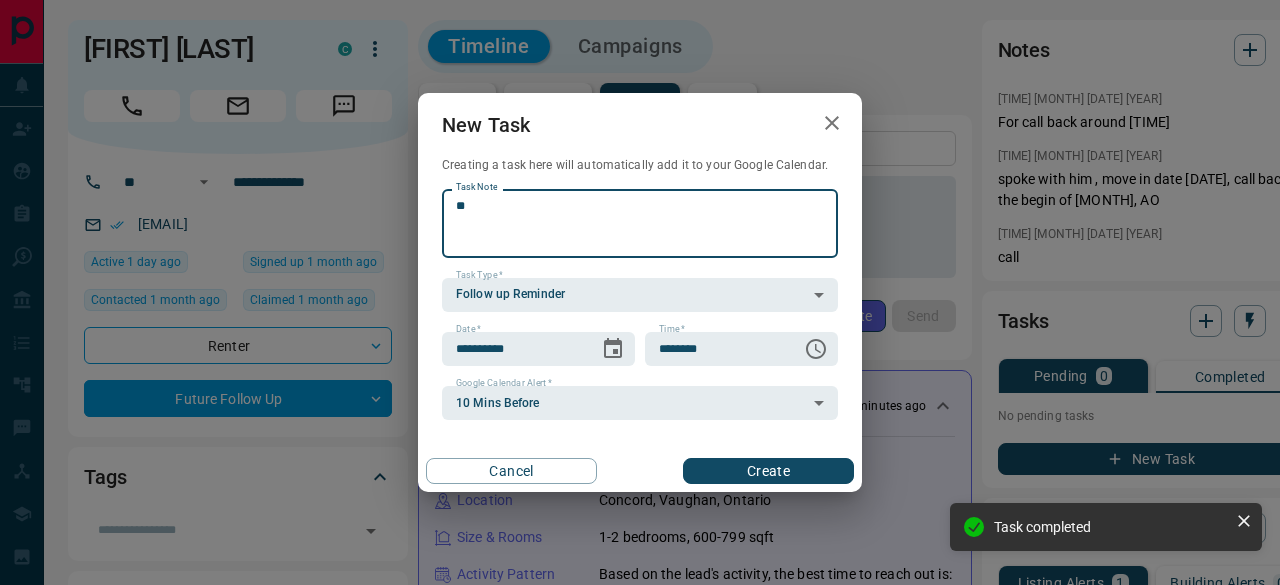 type on "*" 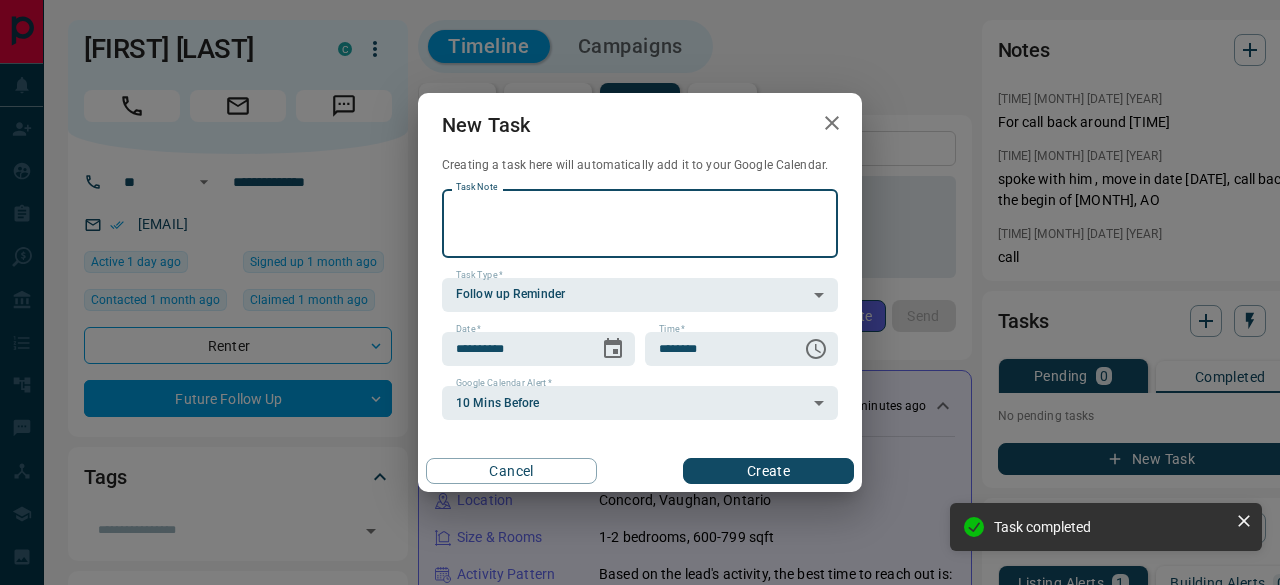 type on "*" 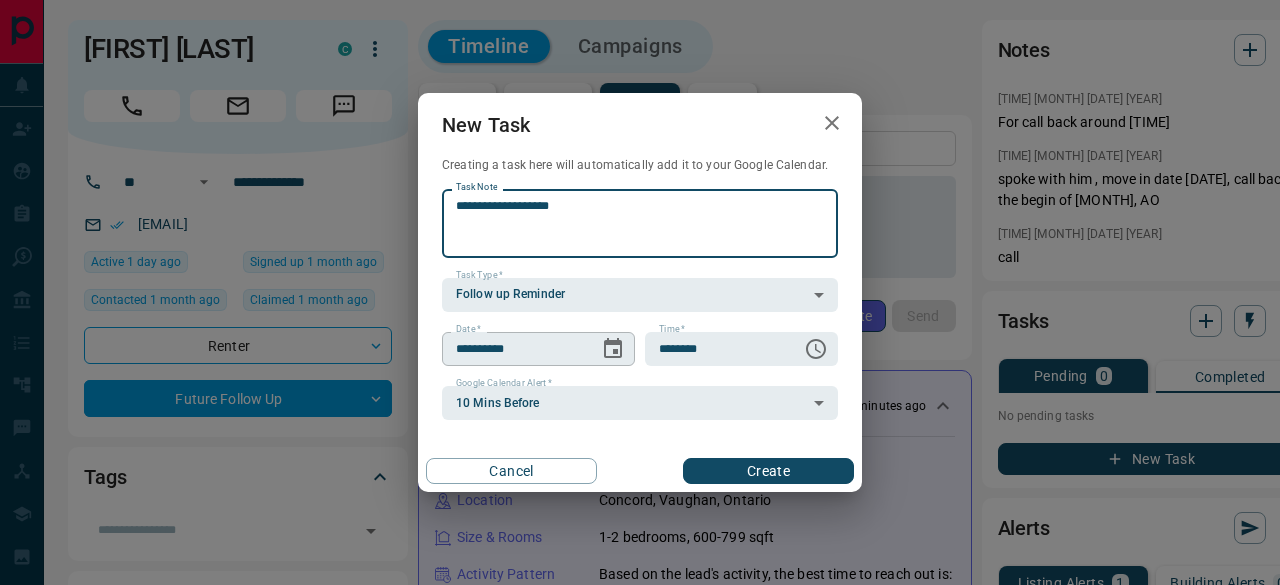 type on "**********" 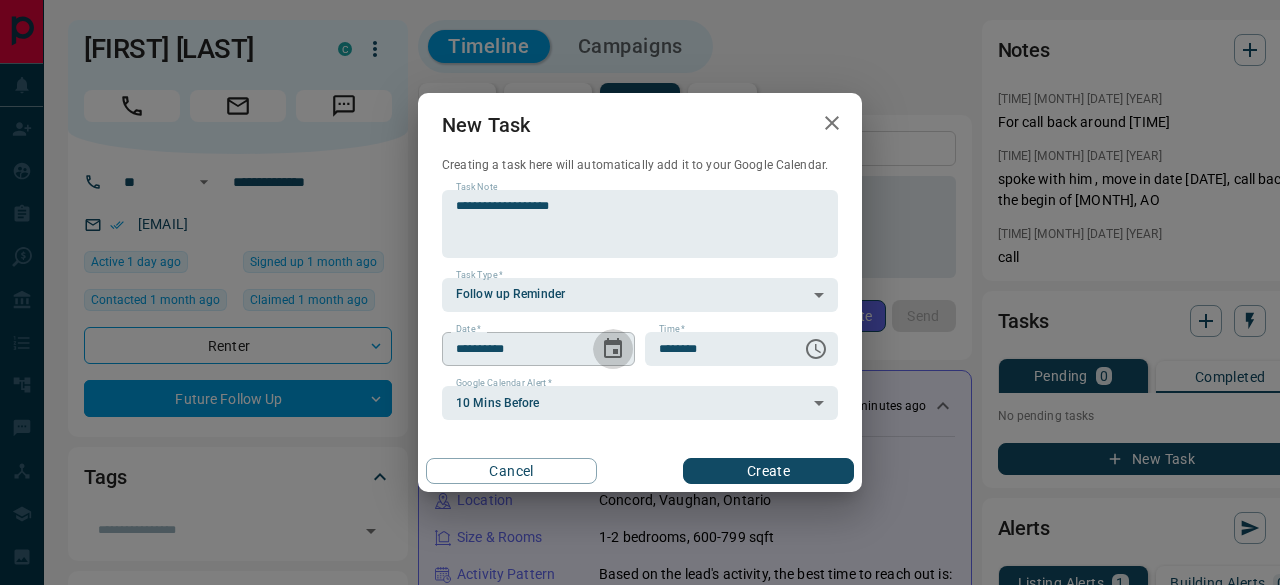 drag, startPoint x: 610, startPoint y: 347, endPoint x: 612, endPoint y: 359, distance: 12.165525 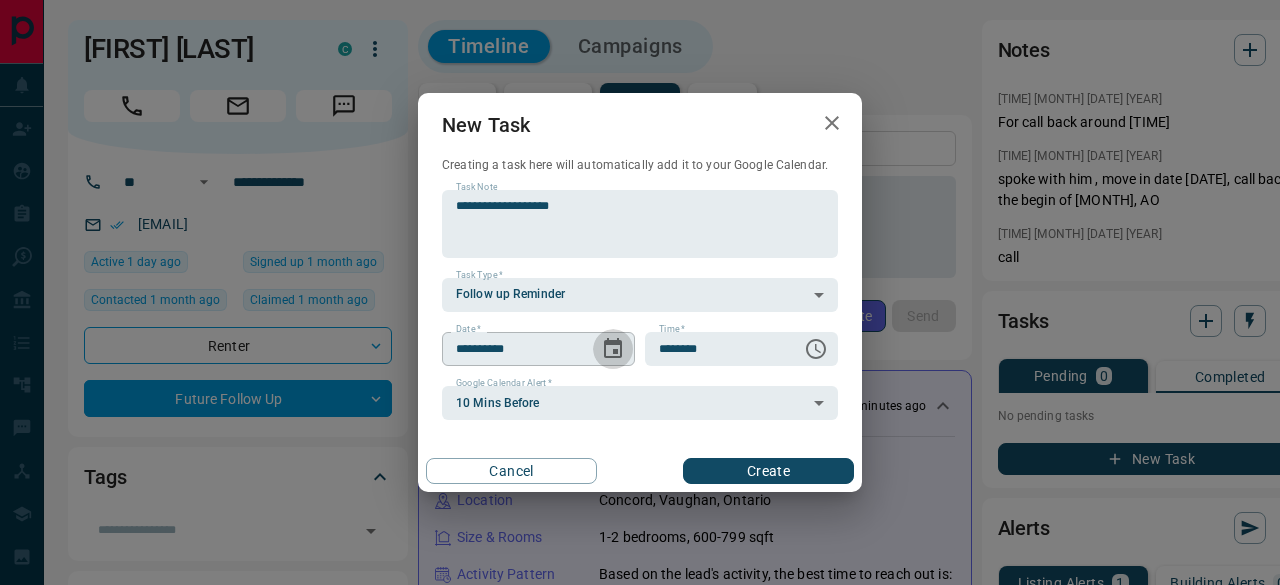click 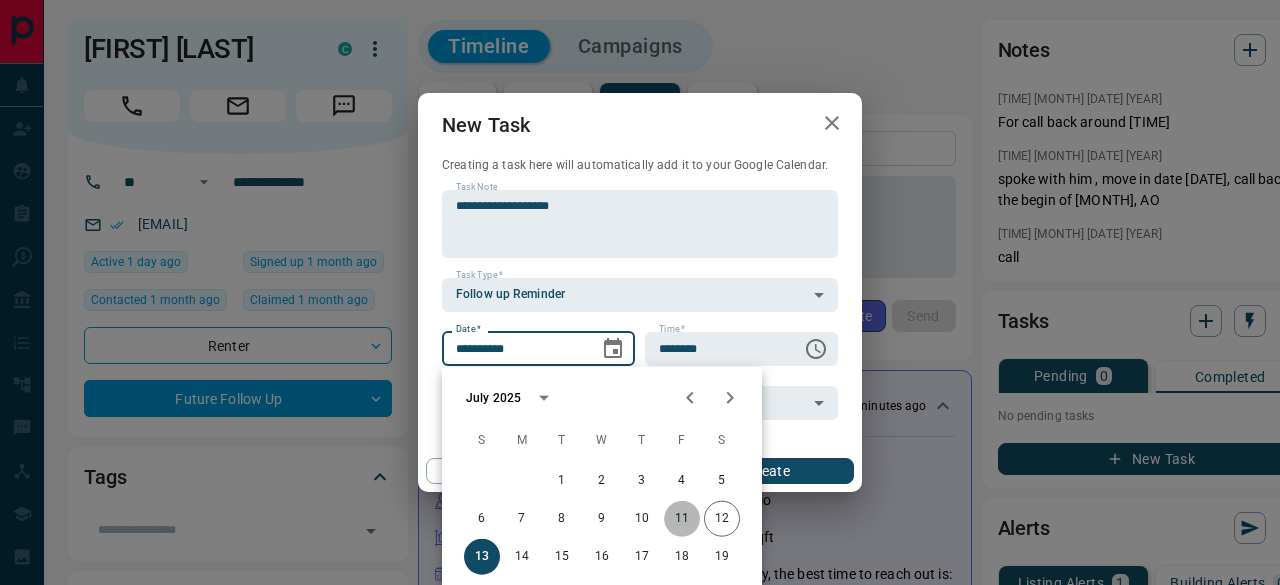 click on "11" at bounding box center [682, 519] 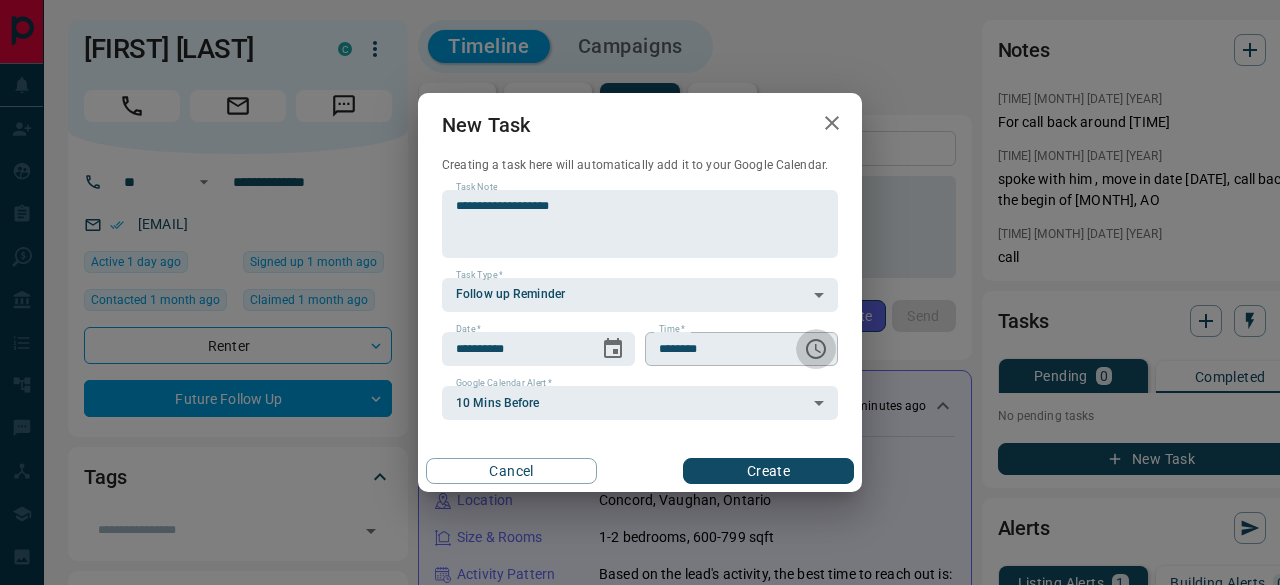 click 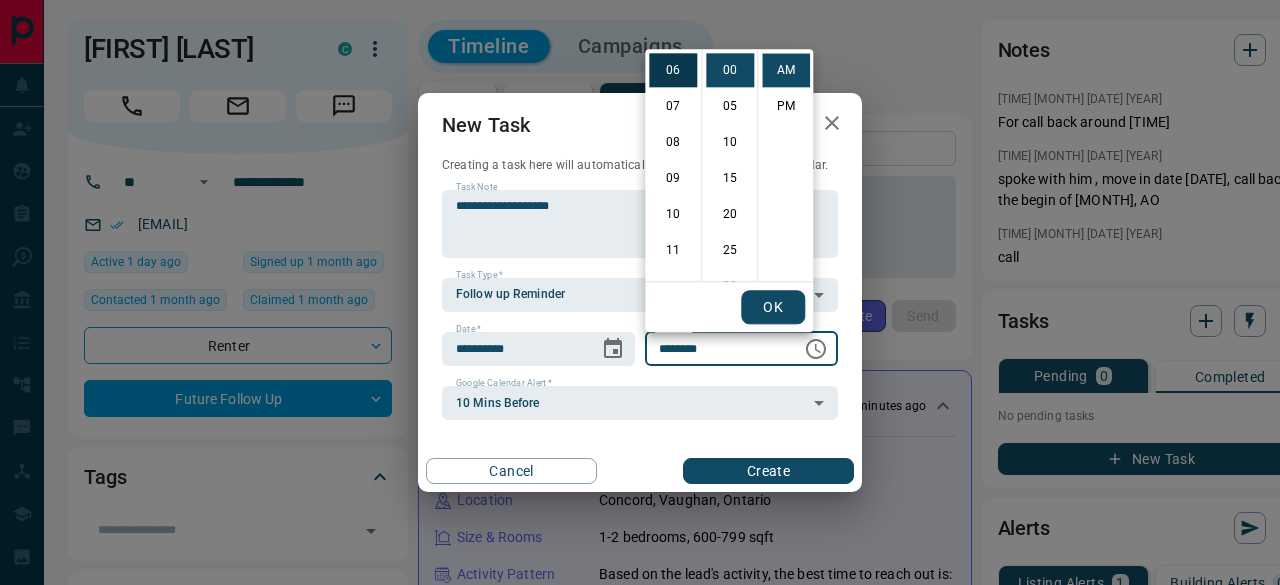 scroll, scrollTop: 16, scrollLeft: 0, axis: vertical 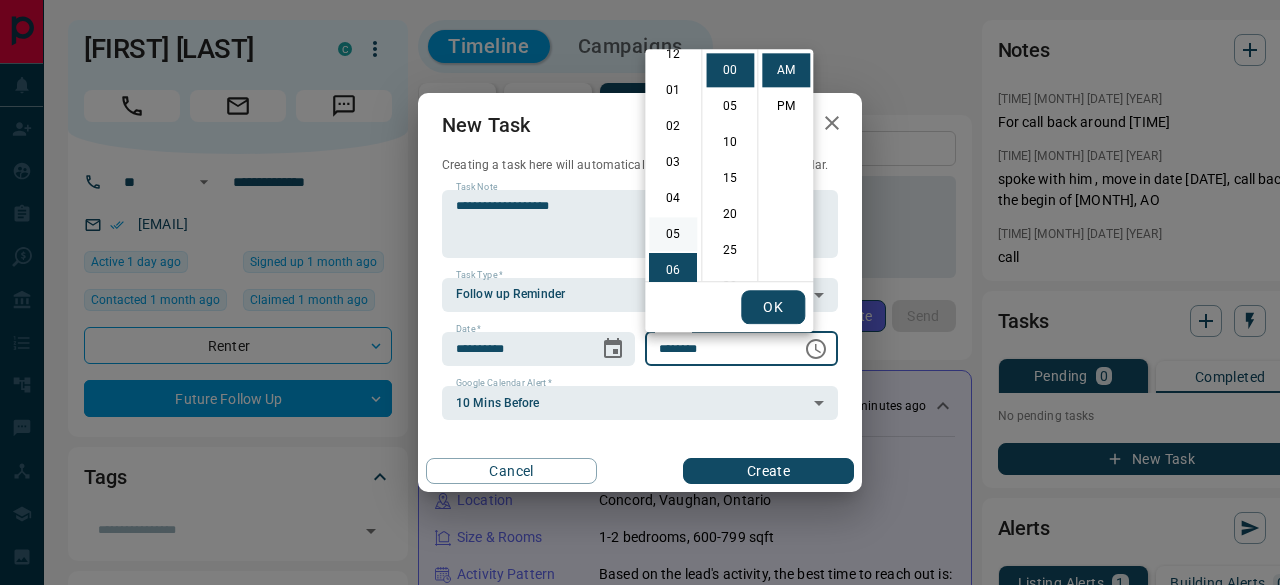 click on "05" at bounding box center [673, 234] 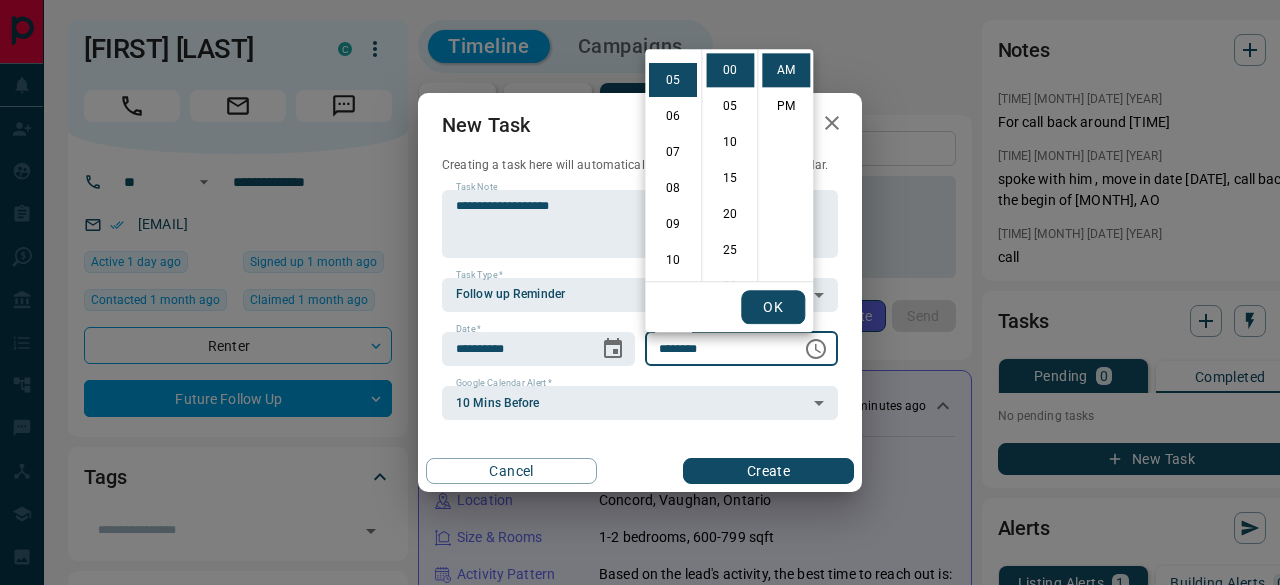 scroll, scrollTop: 180, scrollLeft: 0, axis: vertical 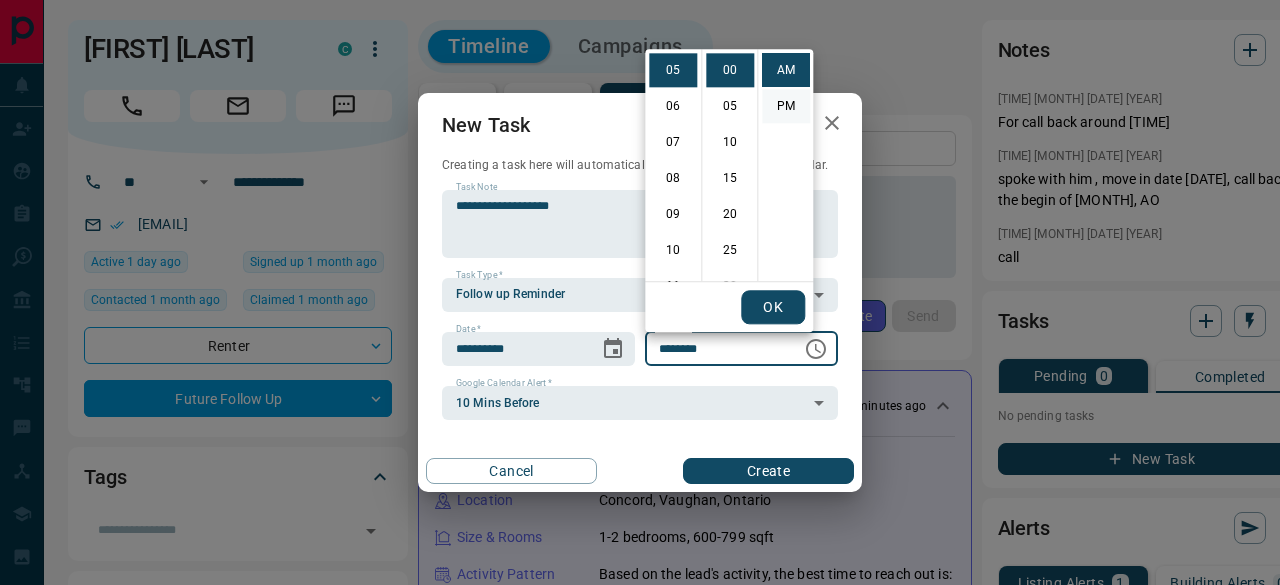 click on "PM" at bounding box center [786, 106] 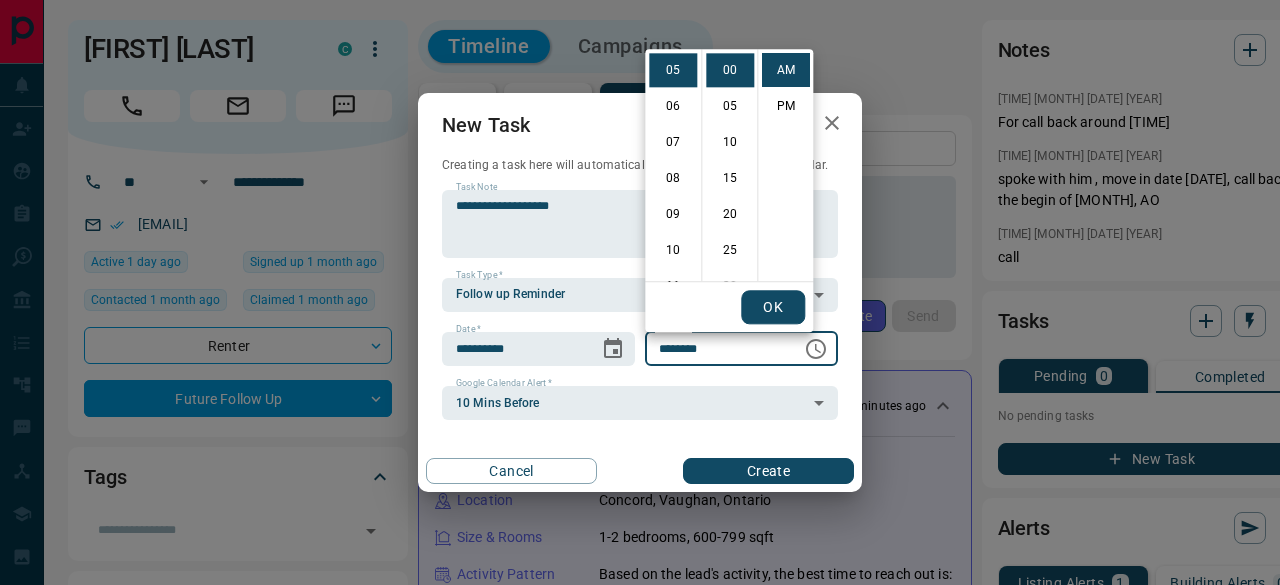 type on "********" 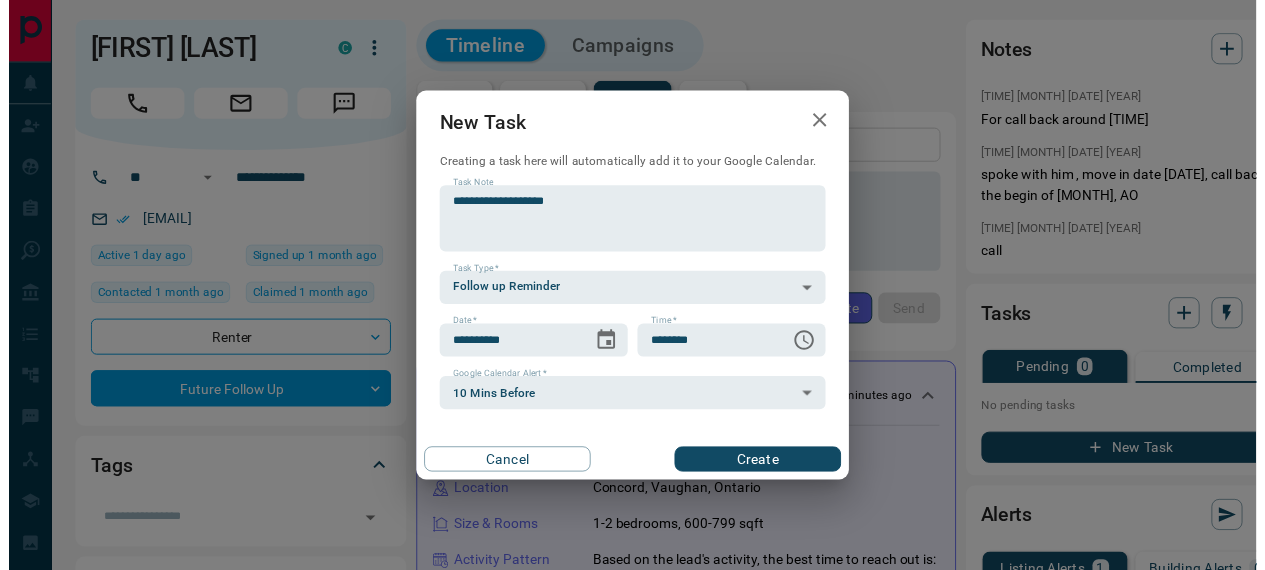 scroll, scrollTop: 30, scrollLeft: 0, axis: vertical 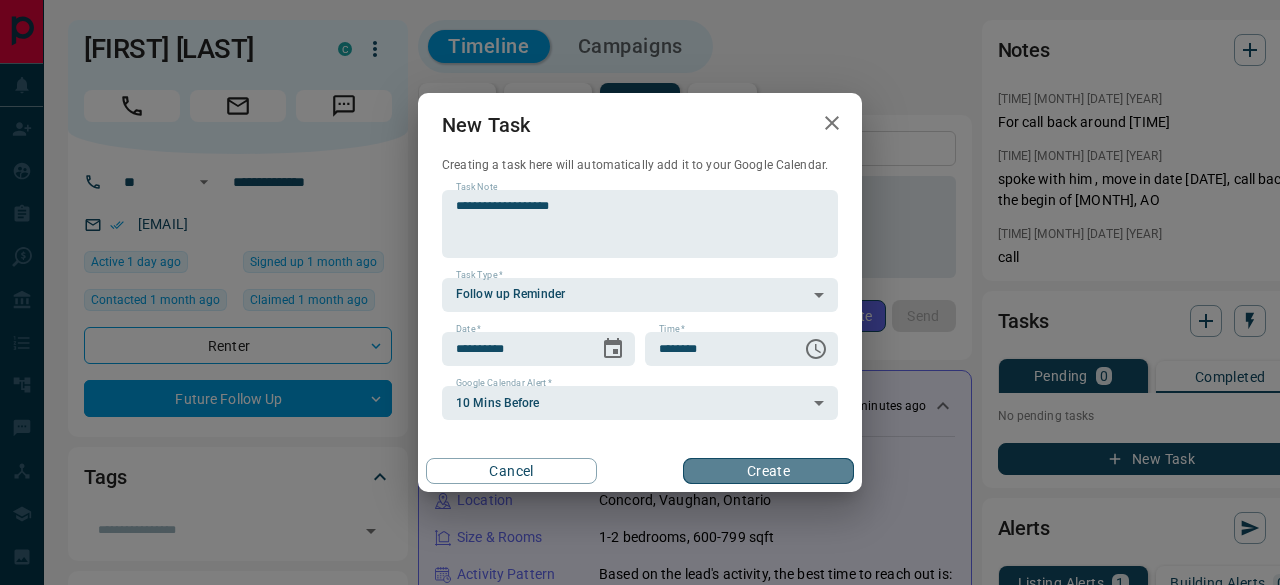 click on "Create" at bounding box center (768, 471) 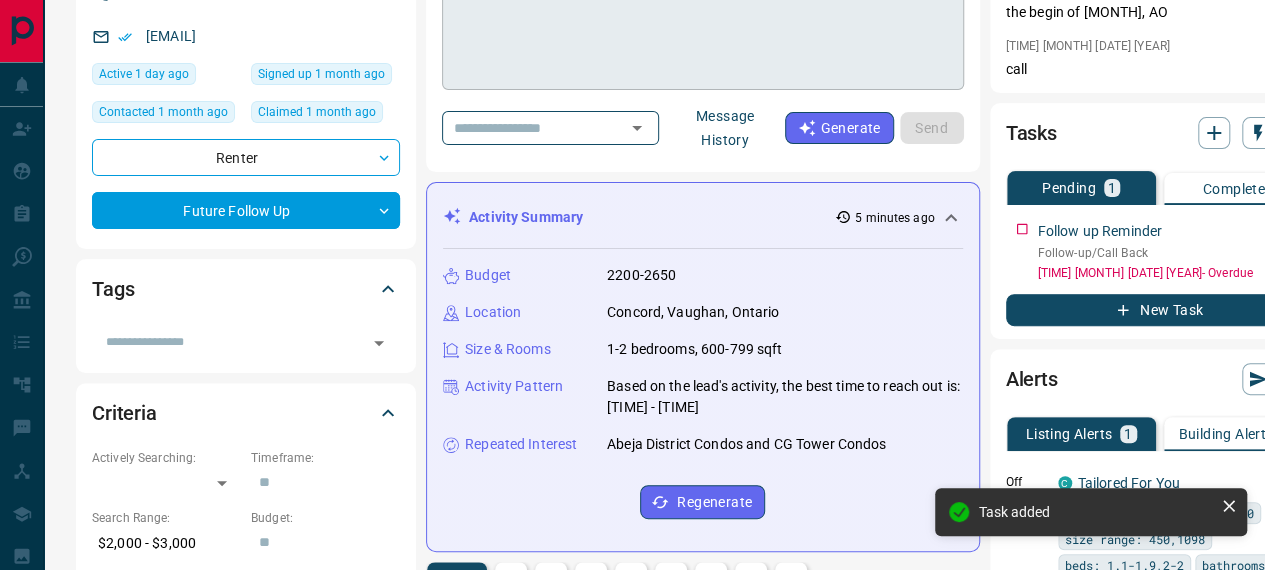 scroll, scrollTop: 0, scrollLeft: 0, axis: both 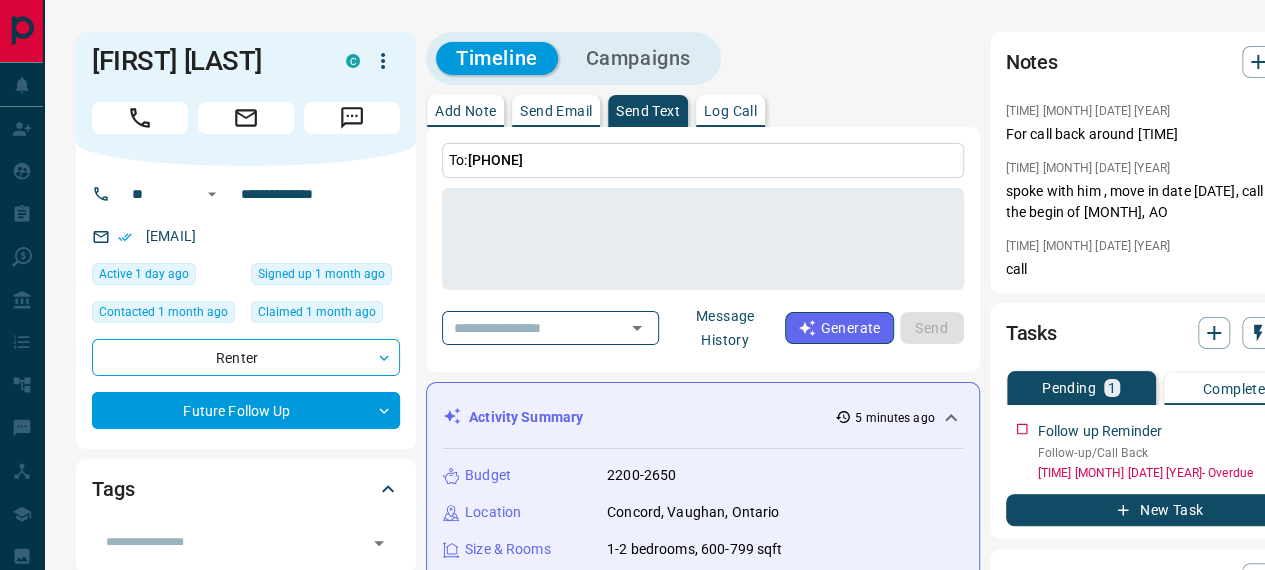 click on "Timeline Campaigns" at bounding box center (703, 58) 